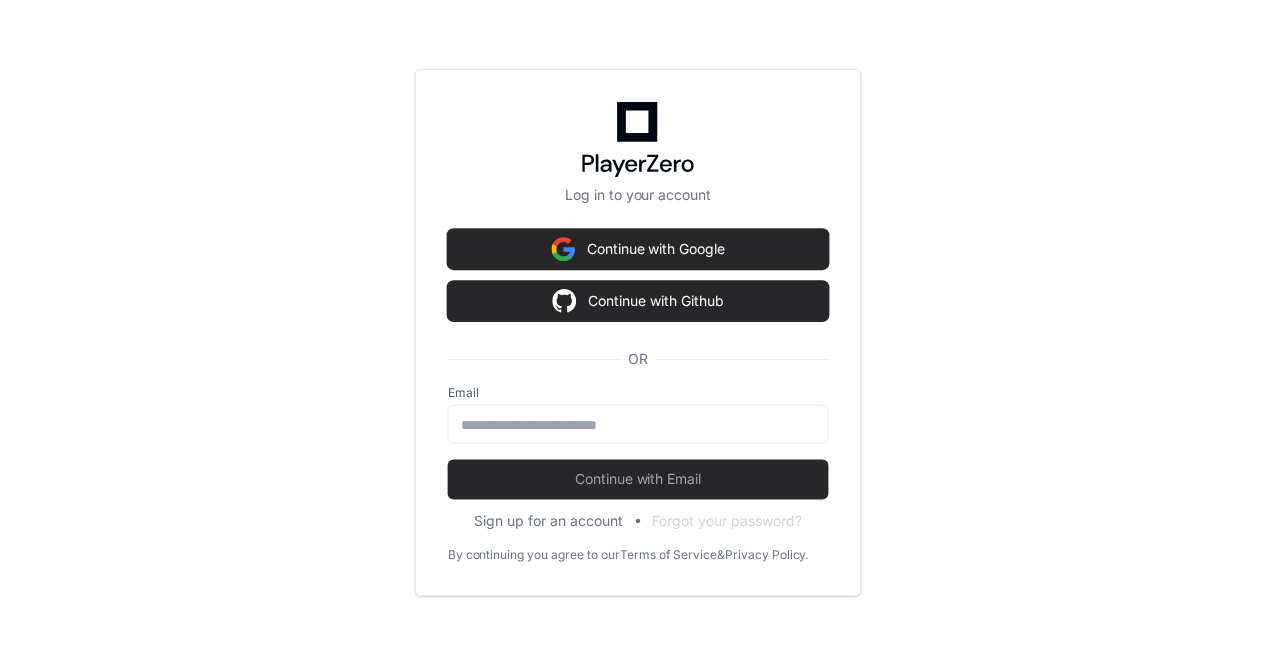 scroll, scrollTop: 0, scrollLeft: 0, axis: both 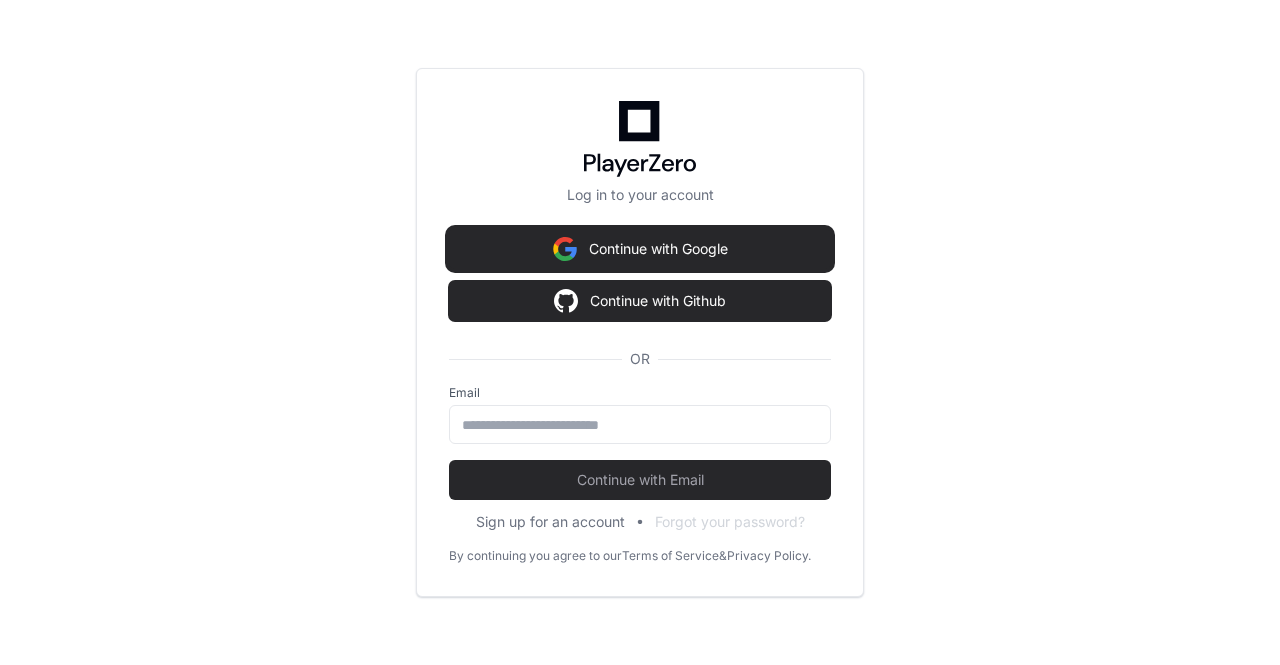 click on "Continue with Google" at bounding box center [640, 249] 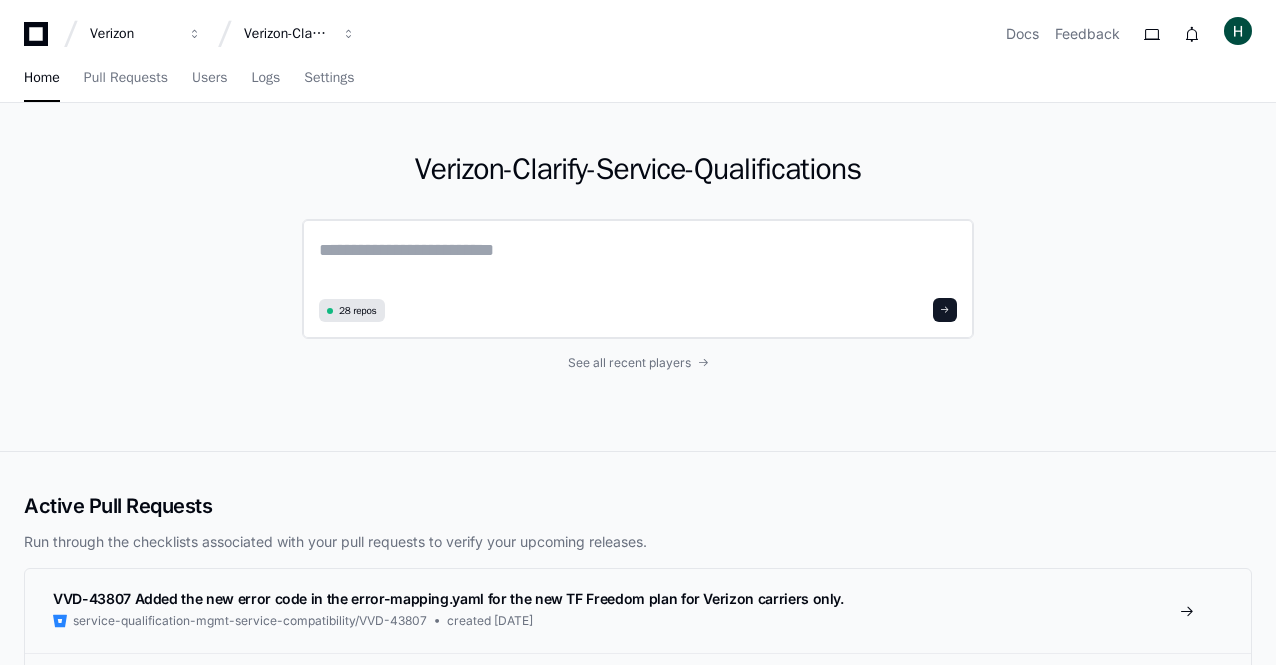scroll, scrollTop: 0, scrollLeft: 0, axis: both 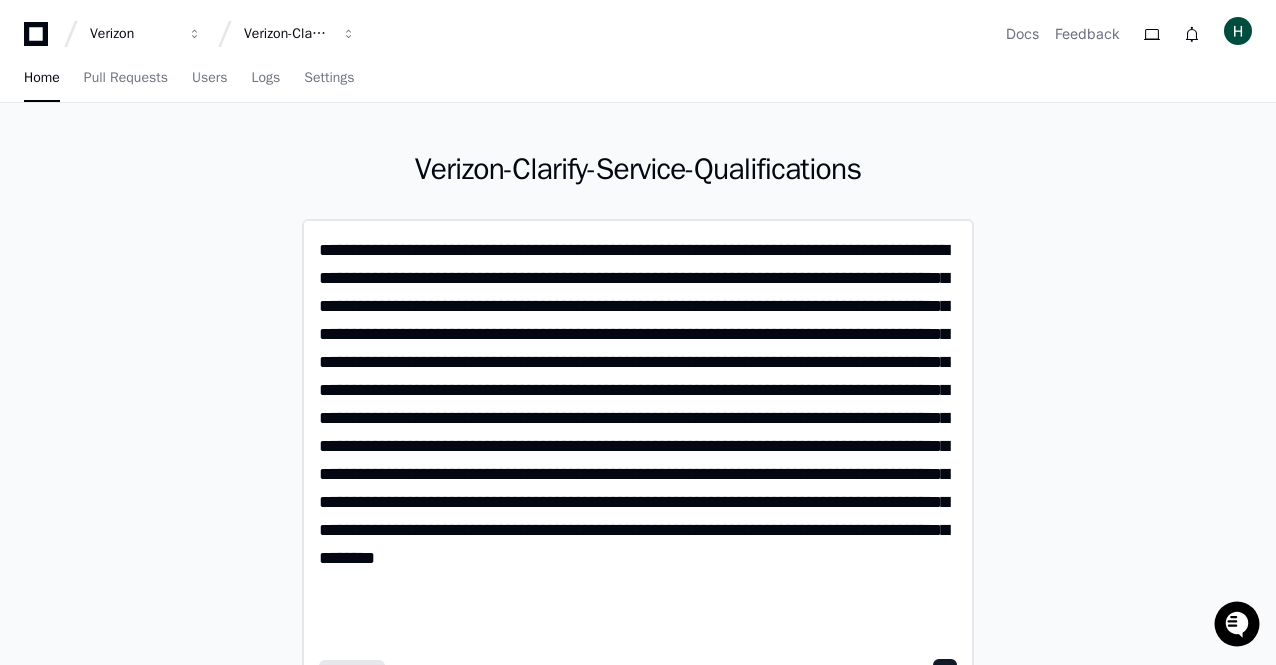type on "**********" 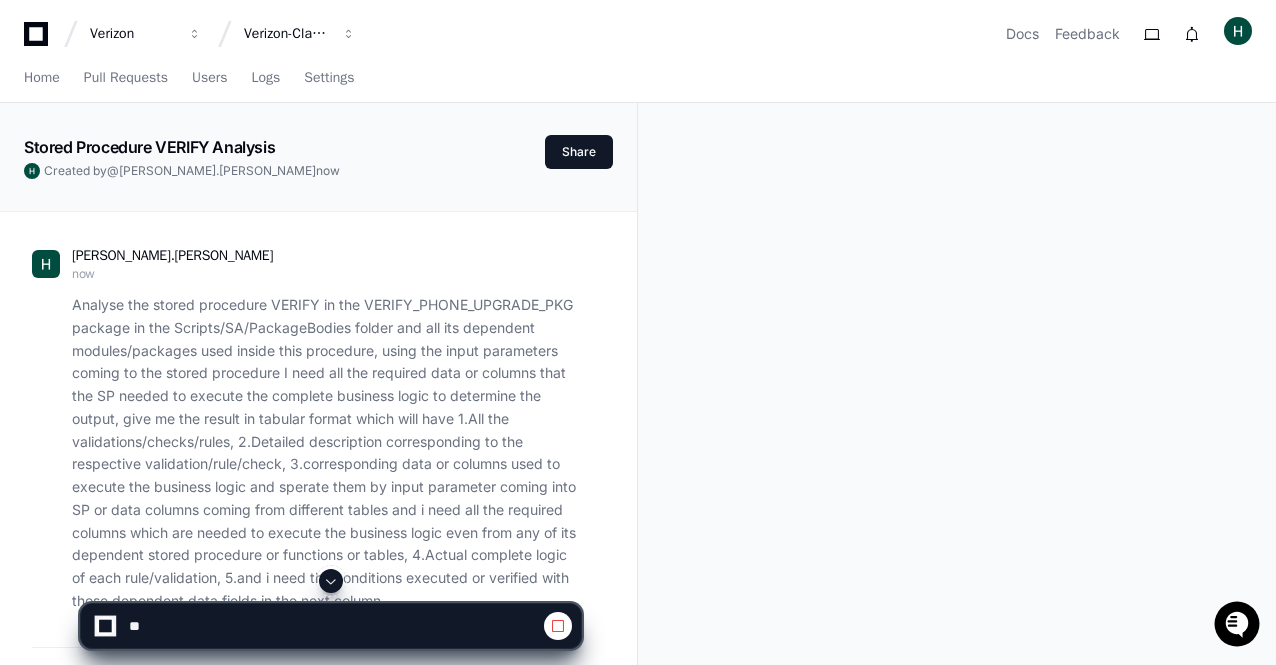 click 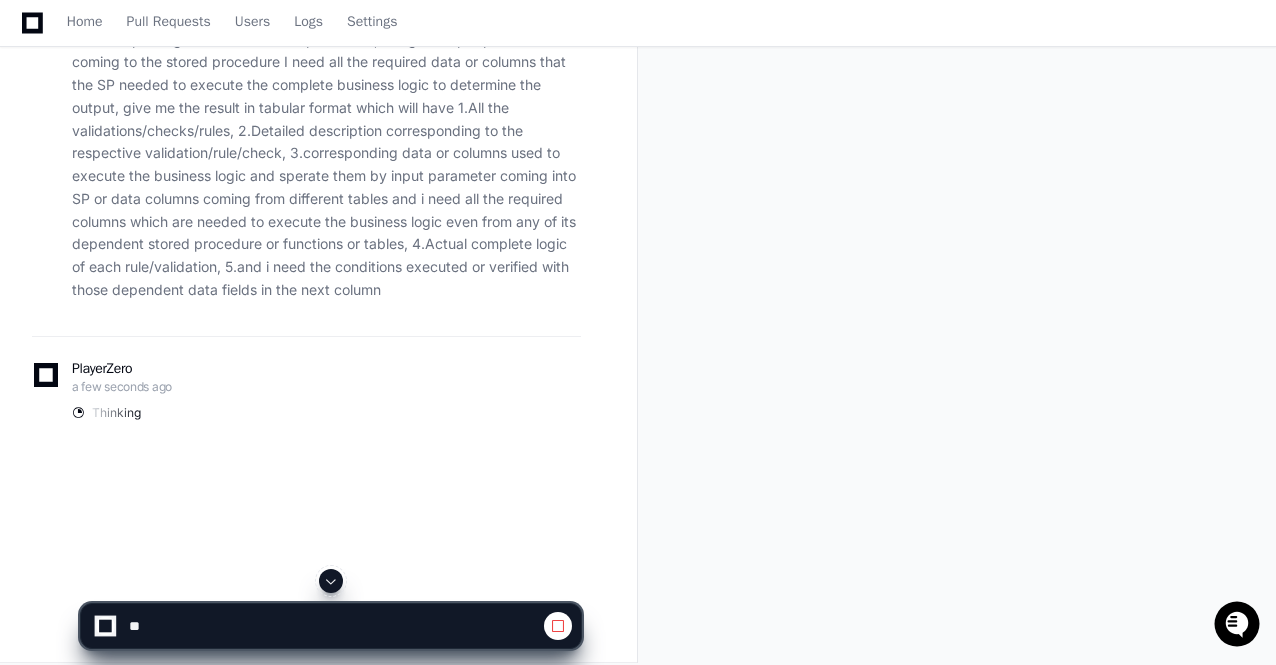 scroll, scrollTop: 324, scrollLeft: 0, axis: vertical 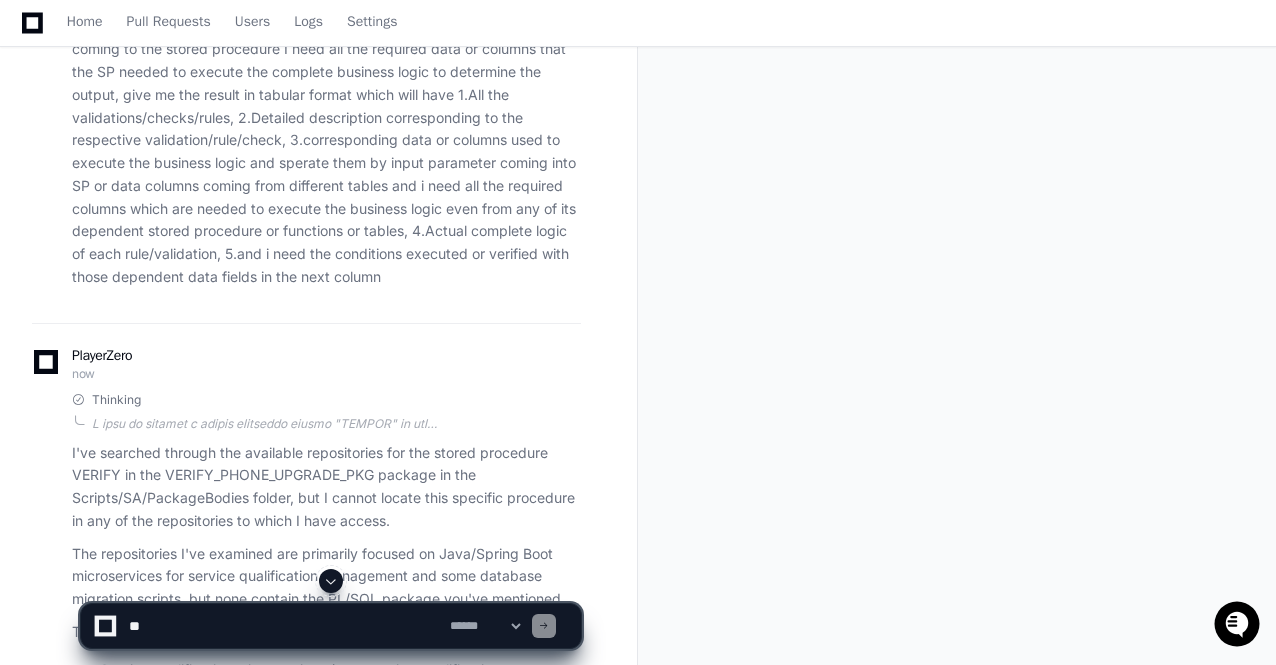 click 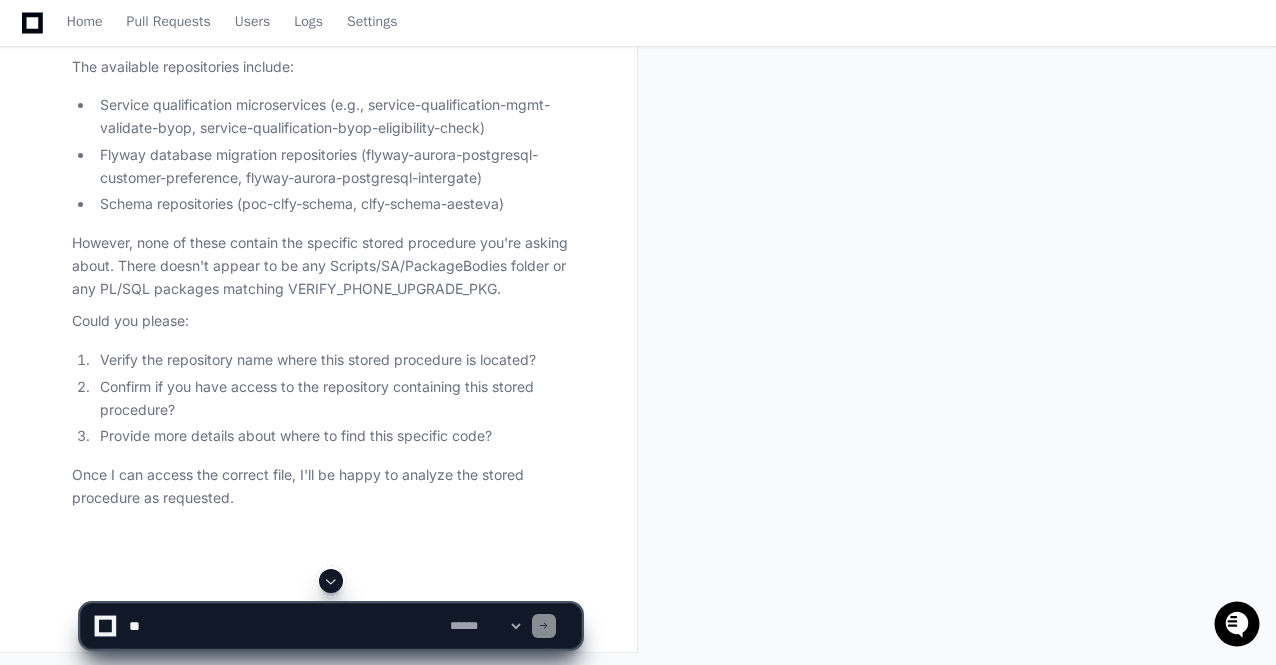 scroll, scrollTop: 891, scrollLeft: 0, axis: vertical 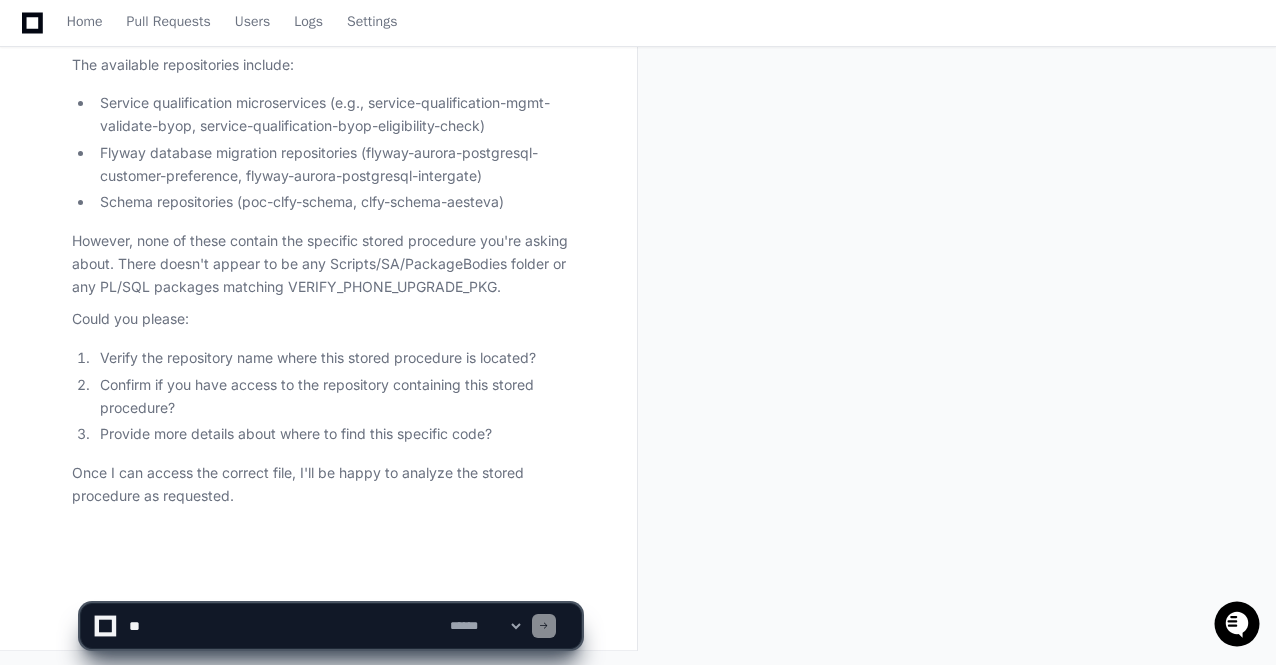 click on "[PERSON_NAME].[PERSON_NAME] a minute ago
PlayerZero now Thinking I've searched through the available repositories for the stored procedure VERIFY in the VERIFY_PHONE_UPGRADE_PKG package in the Scripts/SA/PackageBodies folder, but I cannot locate this specific procedure in any of the repositories to which I have access.
The repositories I've examined are primarily focused on Java/Spring Boot microservices for service qualification management and some database migration scripts, but none contain the PL/SQL package you've mentioned.
The available repositories include:
Service qualification microservices (e.g., service-qualification-mgmt-validate-byop, service-qualification-byop-eligibility-check)
Flyway database migration repositories (flyway-aurora-postgresql-customer-preference, flyway-aurora-postgresql-intergate)
Schema repositories (poc-clfy-schema, clfy-schema-aesteva)
Could you please:" 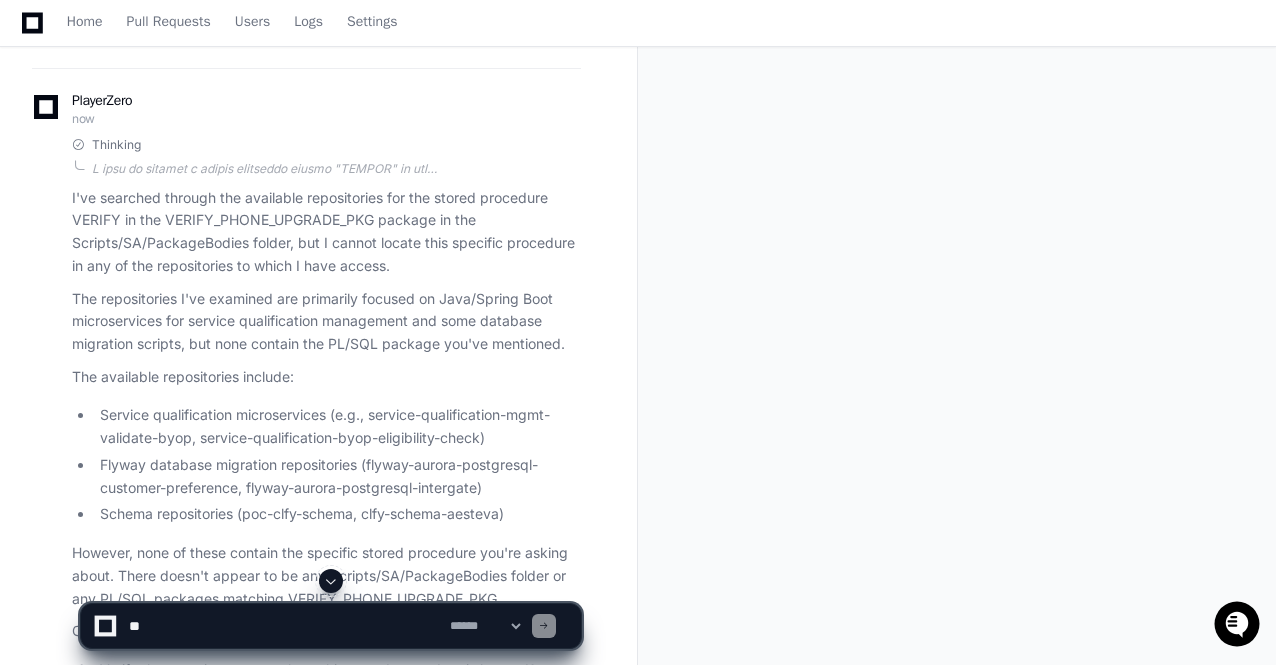 scroll, scrollTop: 571, scrollLeft: 0, axis: vertical 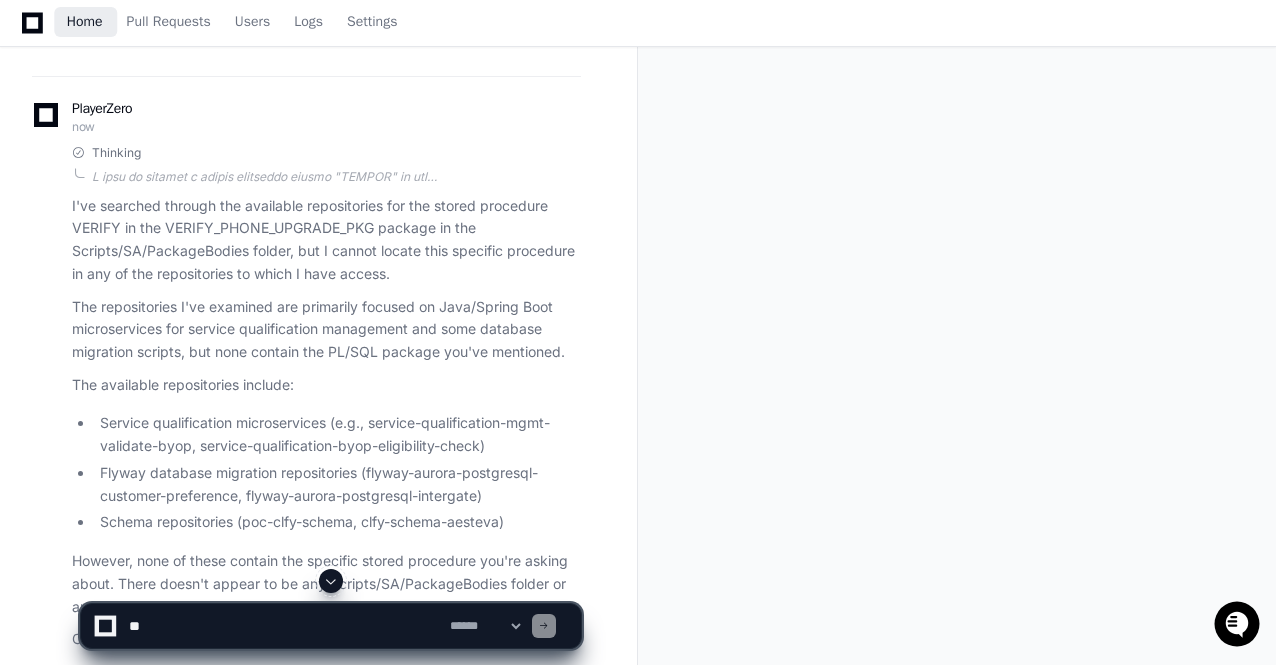 click on "Home" at bounding box center (85, 22) 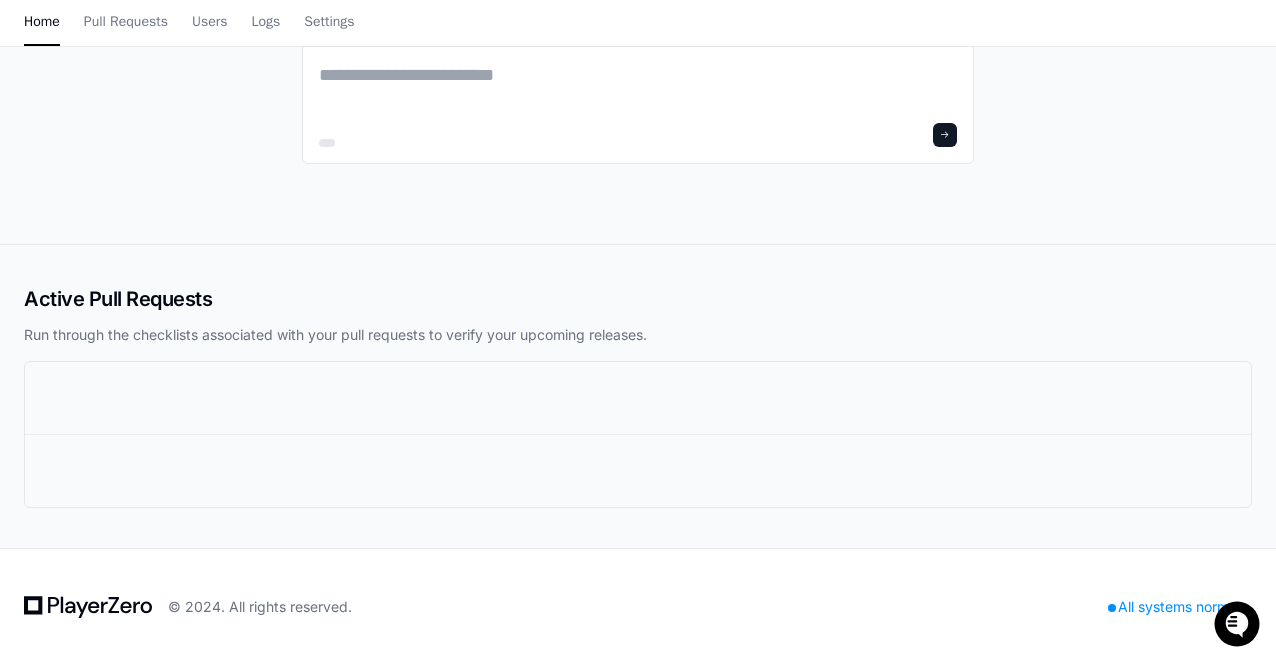 scroll, scrollTop: 0, scrollLeft: 0, axis: both 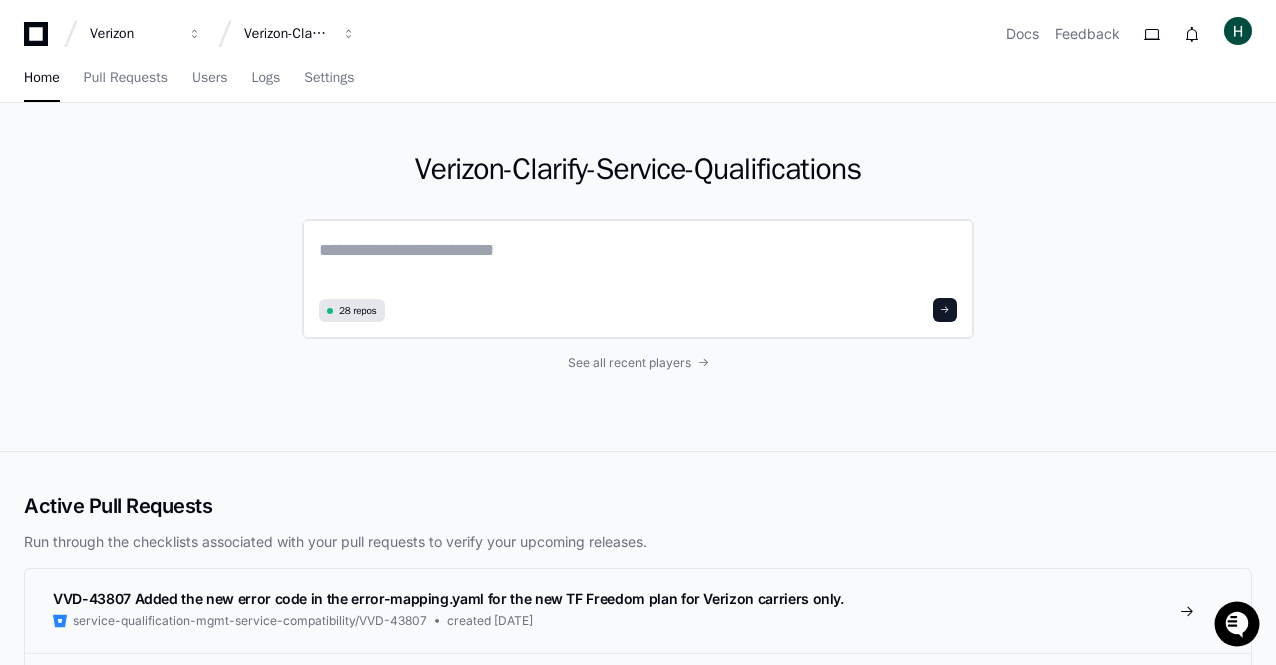 click 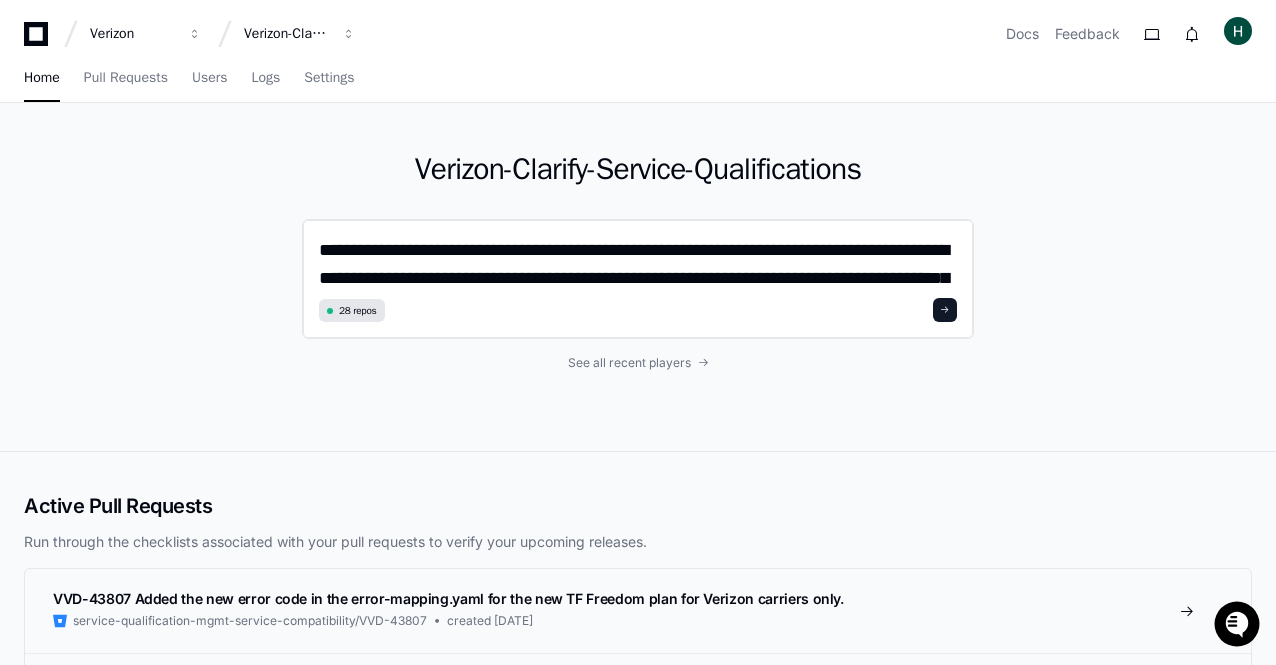 scroll, scrollTop: 0, scrollLeft: 0, axis: both 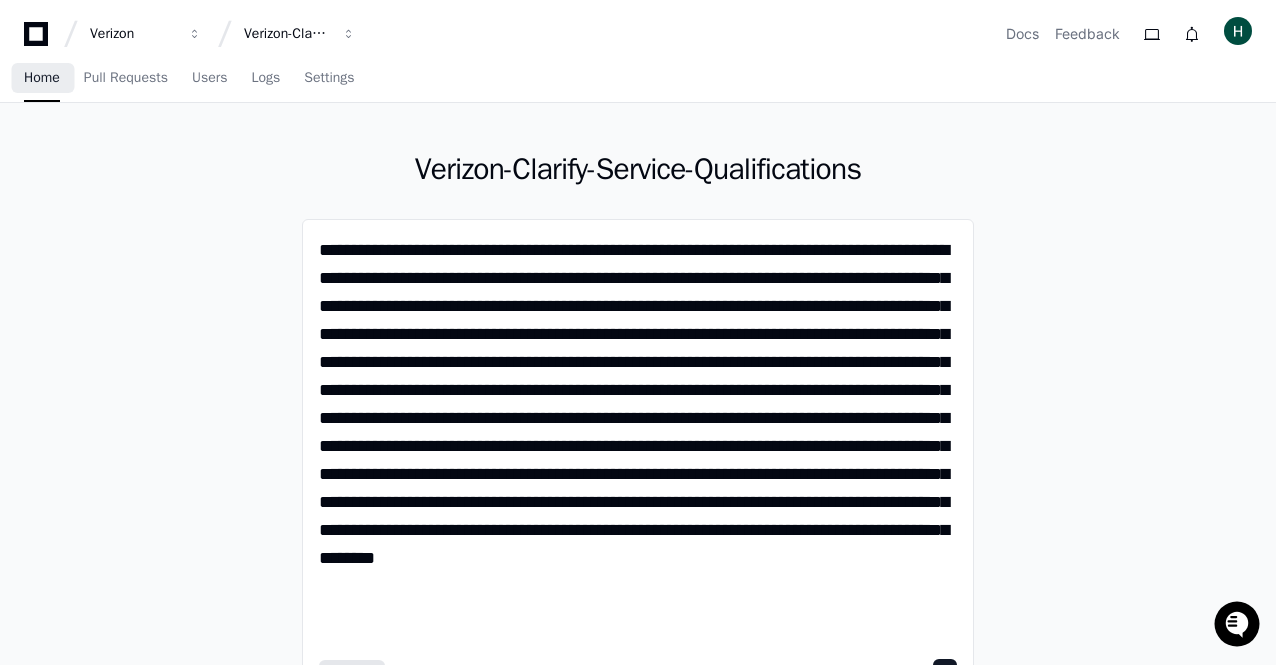 click on "Home" at bounding box center (42, 78) 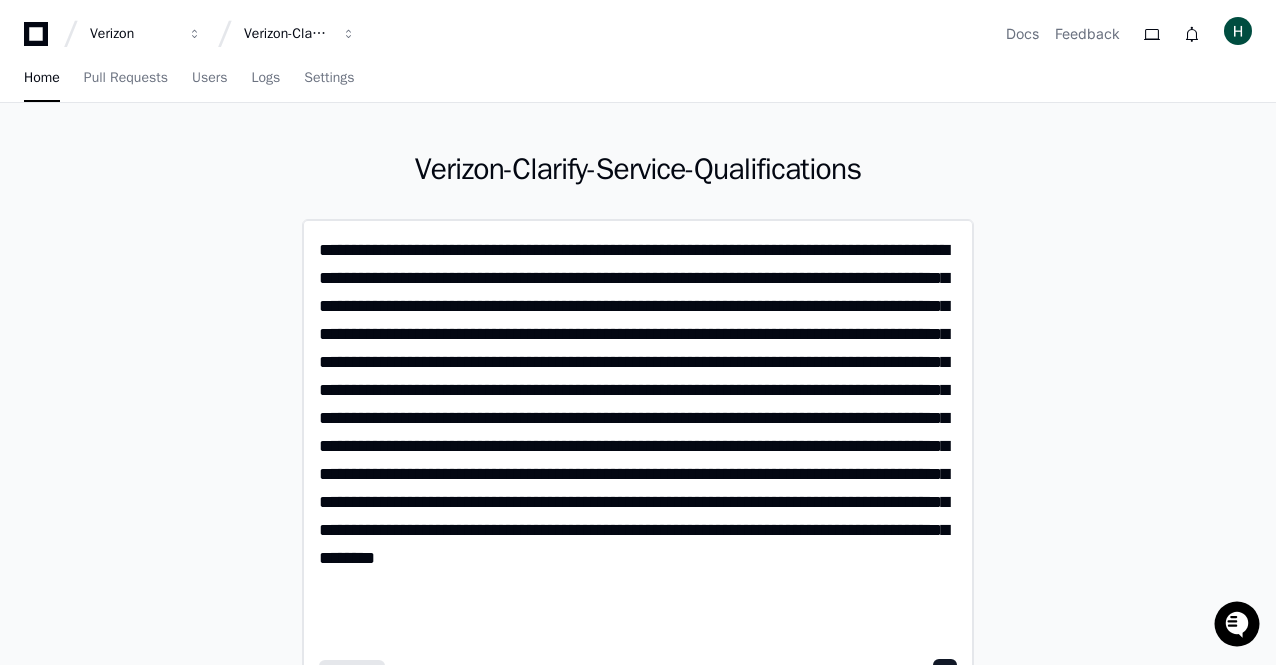 click on "**********" 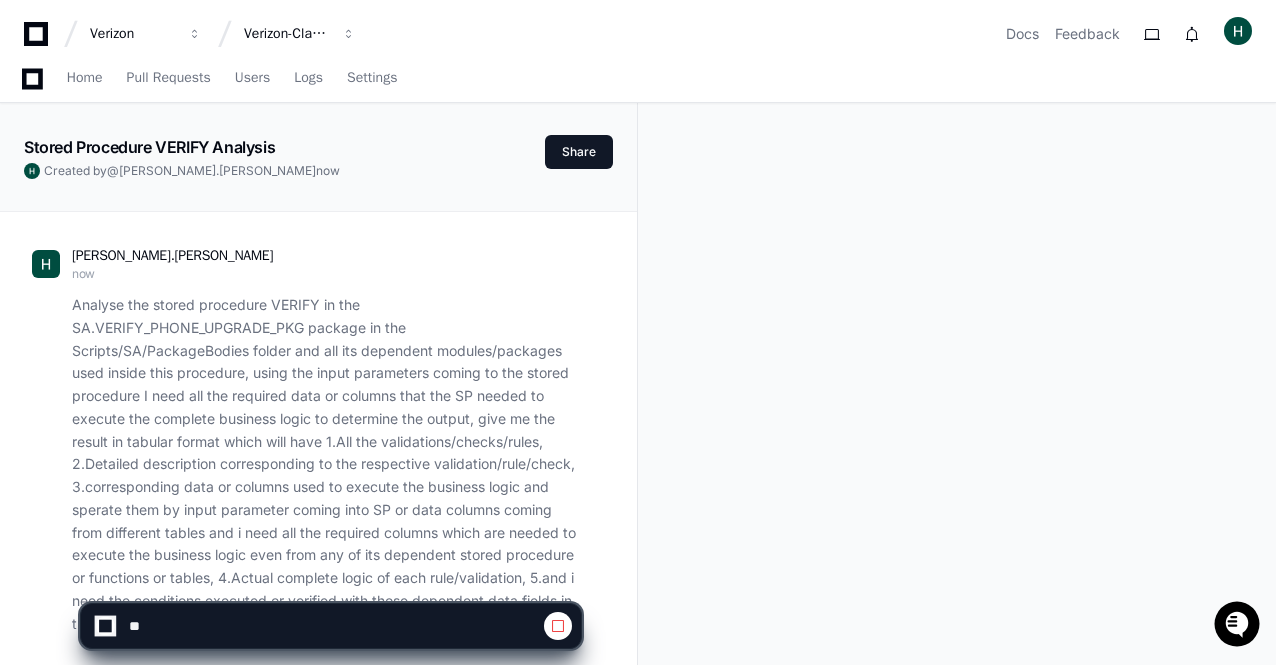 scroll, scrollTop: 324, scrollLeft: 0, axis: vertical 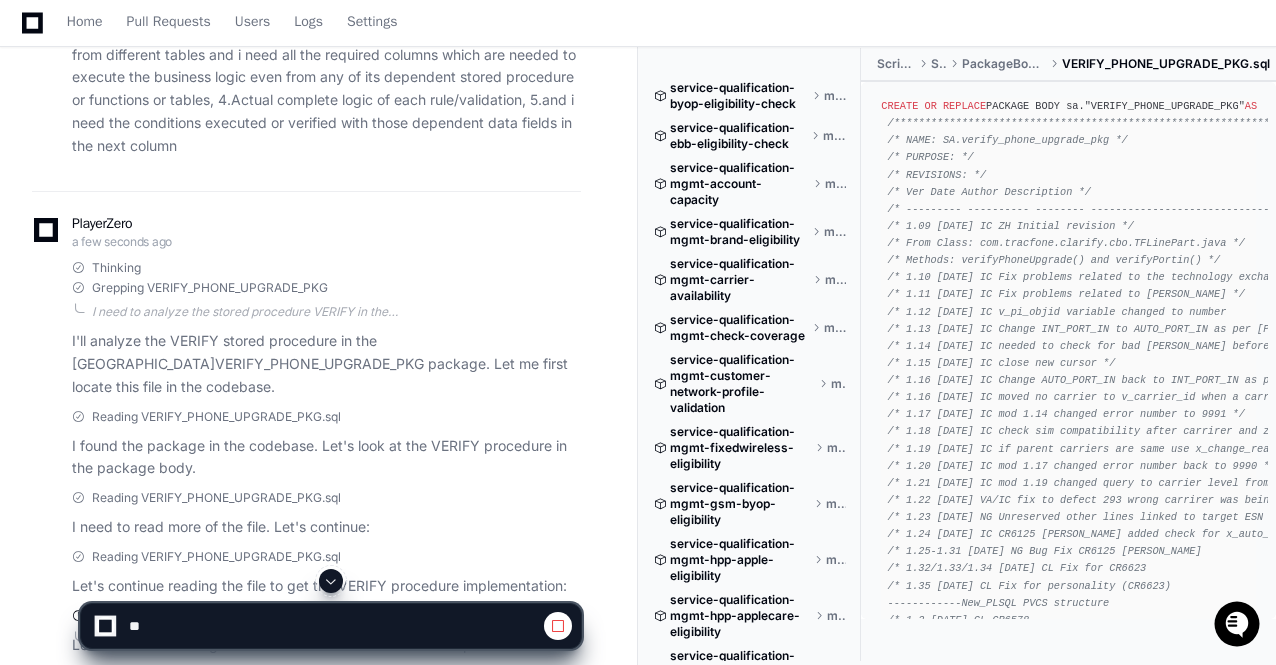 click on "service-qualification-byop-eligibility-check master service-qualification-ebb-eligibility-check master service-qualification-mgmt-account-capacity master service-qualification-mgmt-brand-eligibility master service-qualification-mgmt-carrier-availability master service-qualification-mgmt-check-coverage master service-qualification-mgmt-customer-network-profile-validation master service-qualification-mgmt-fixedwireless-eligibility master service-qualification-mgmt-gsm-byop-eligibility master service-qualification-mgmt-hpp-apple-eligibility master service-qualification-mgmt-hpp-applecare-eligibility master service-qualification-mgmt-hpp-asurion-eligibility master service-qualification-mgmt-ivr-xapi master service-qualification-mgmt-lifeline-eligibility master service-qualification-mgmt-order-action-eligibility master service-qualification-mgmt-promo-eligibility master service-qualification-mgmt-rsu-eligibility master service-qualification-mgmt-service-compatibility master master master master master master" 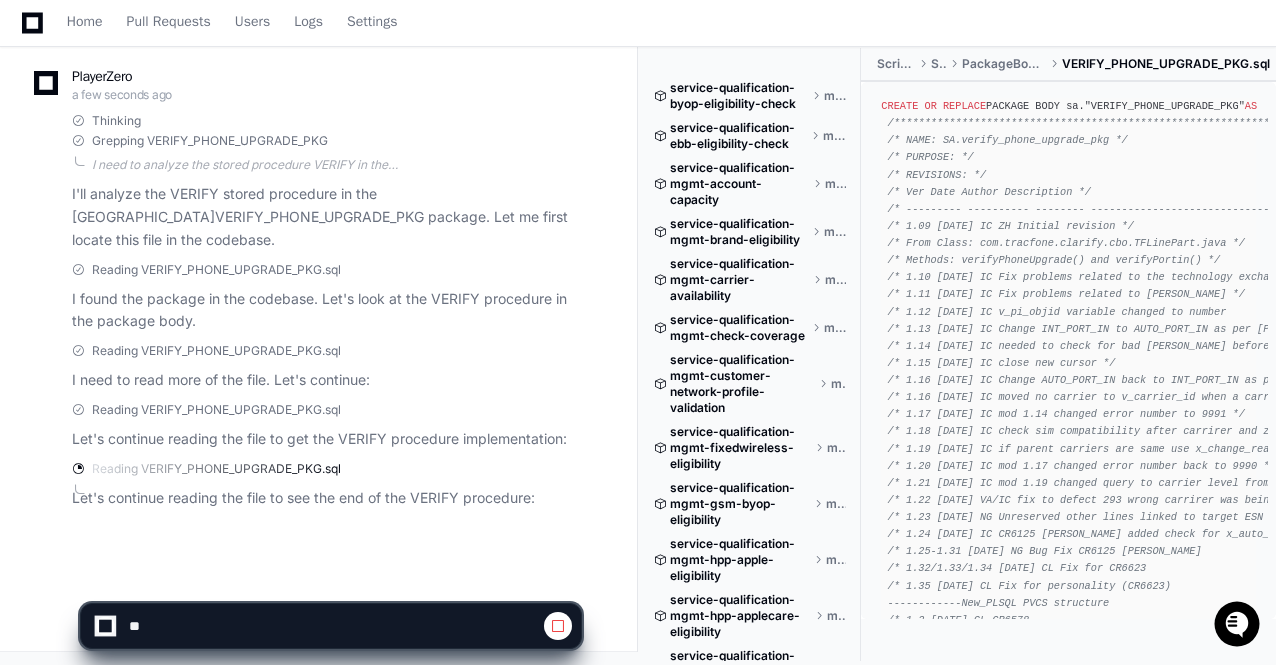 scroll, scrollTop: 626, scrollLeft: 0, axis: vertical 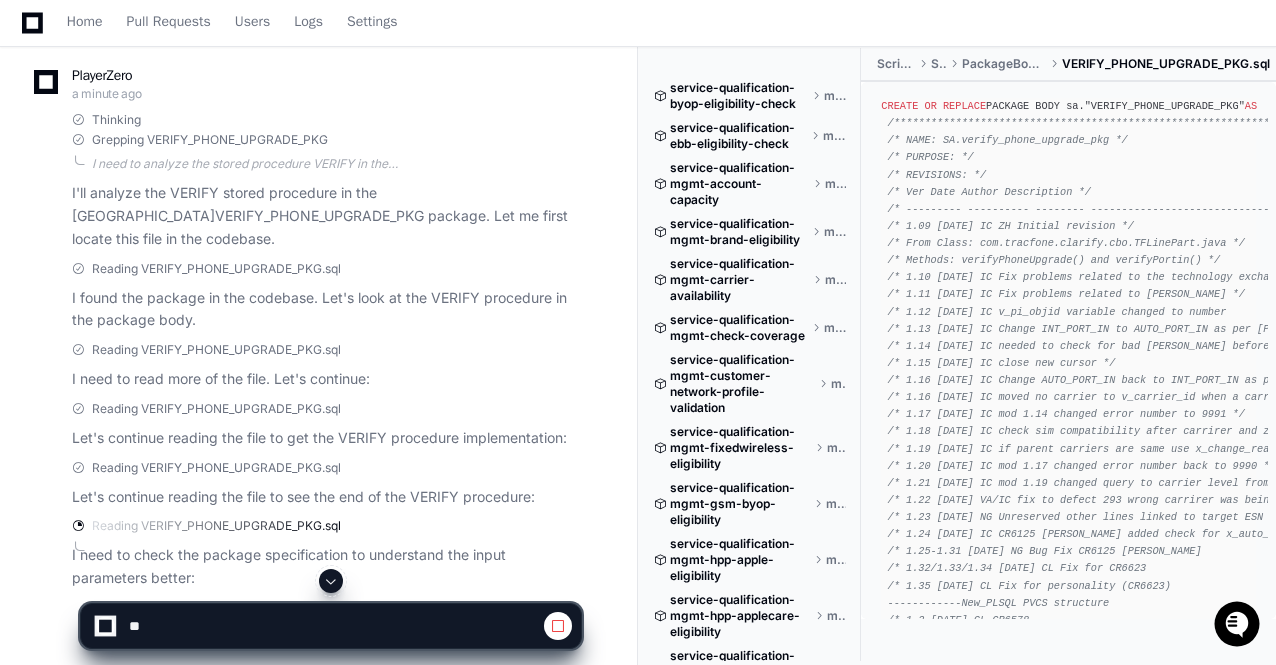 click 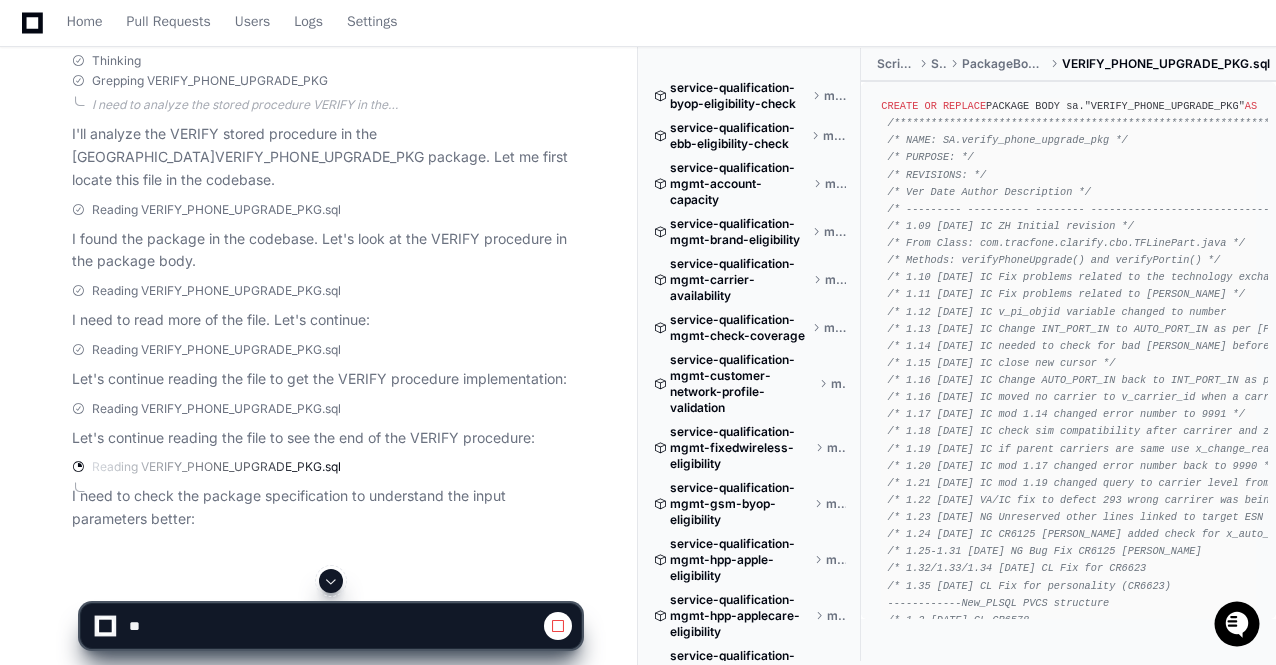 scroll, scrollTop: 708, scrollLeft: 0, axis: vertical 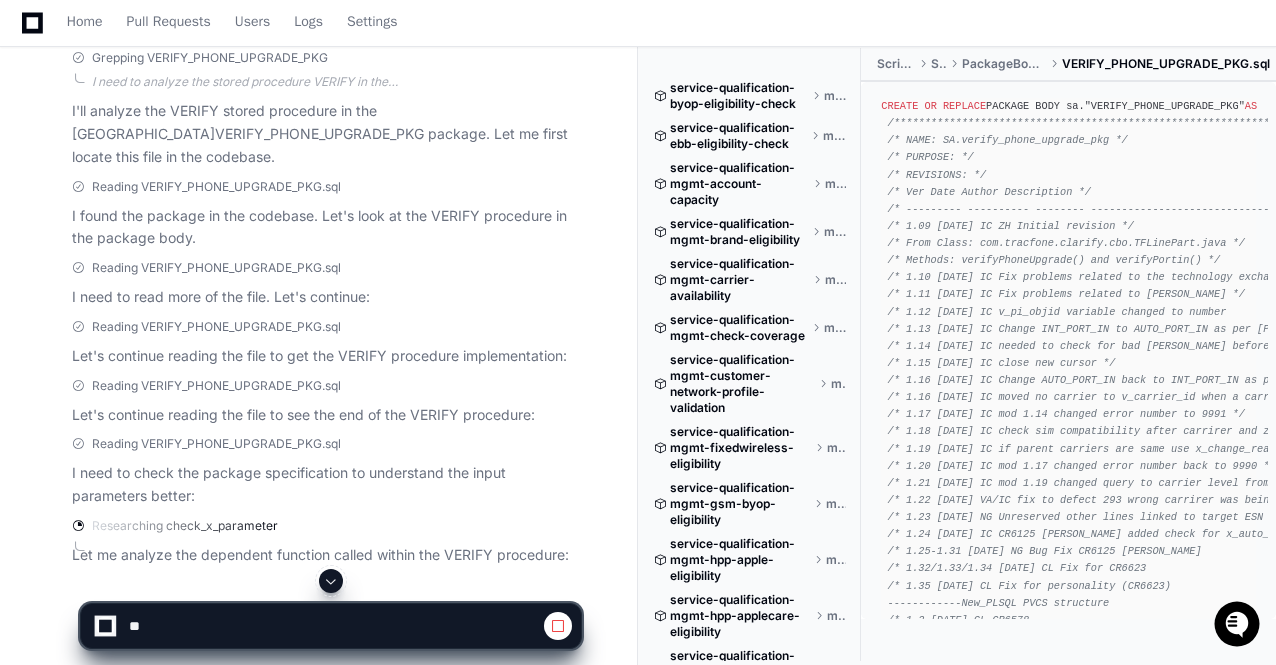 click 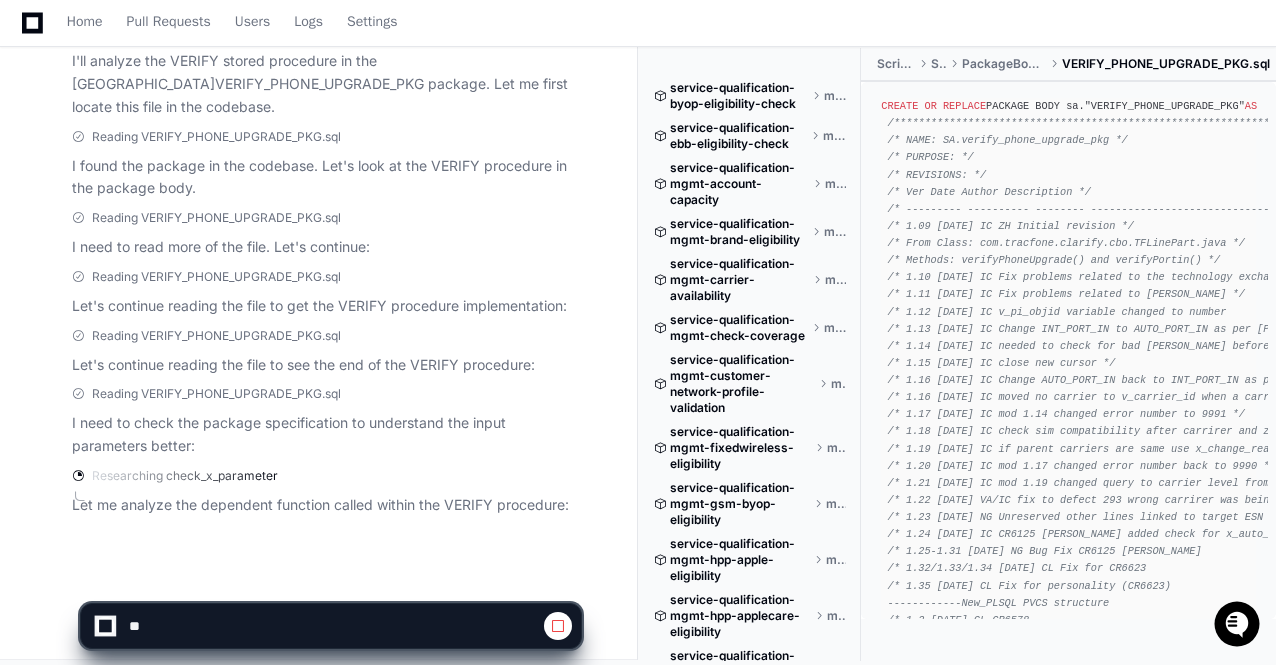 scroll, scrollTop: 766, scrollLeft: 0, axis: vertical 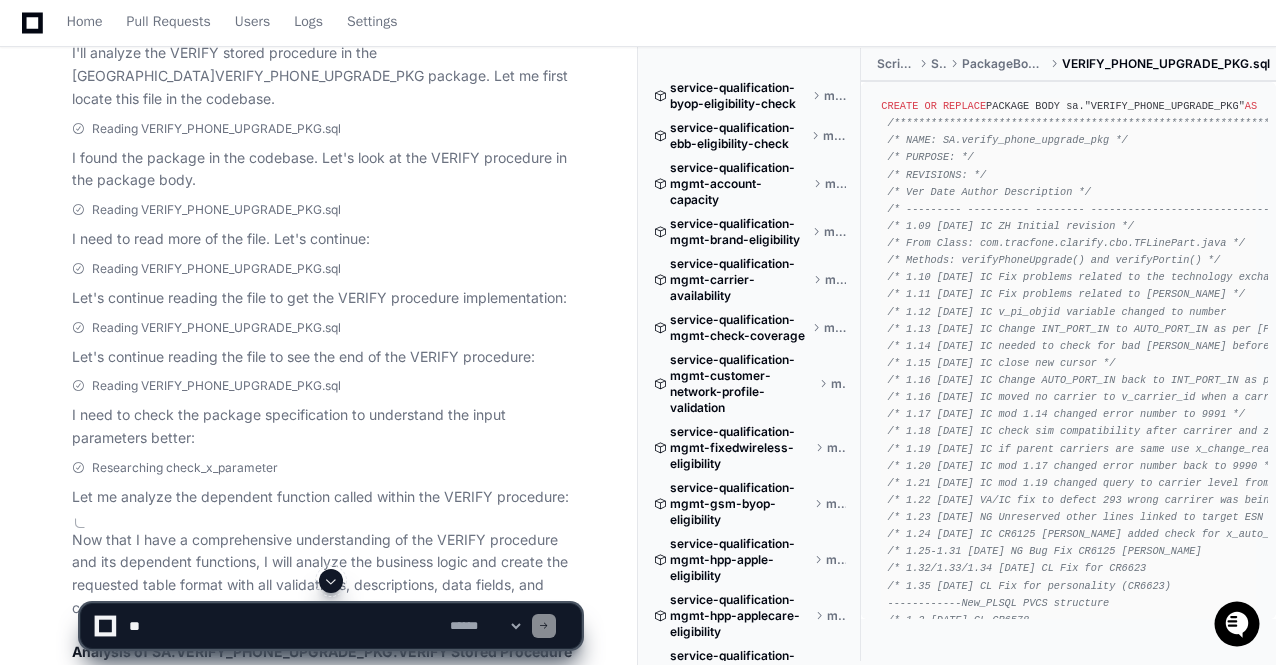 click 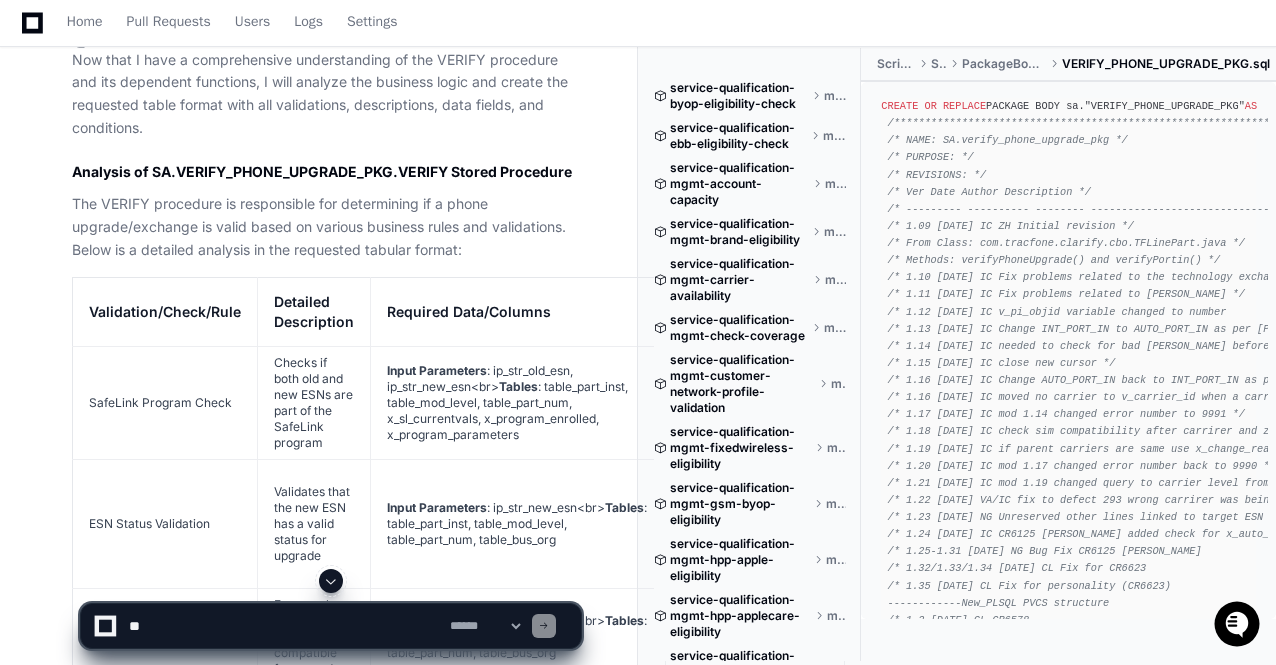 scroll, scrollTop: 1206, scrollLeft: 0, axis: vertical 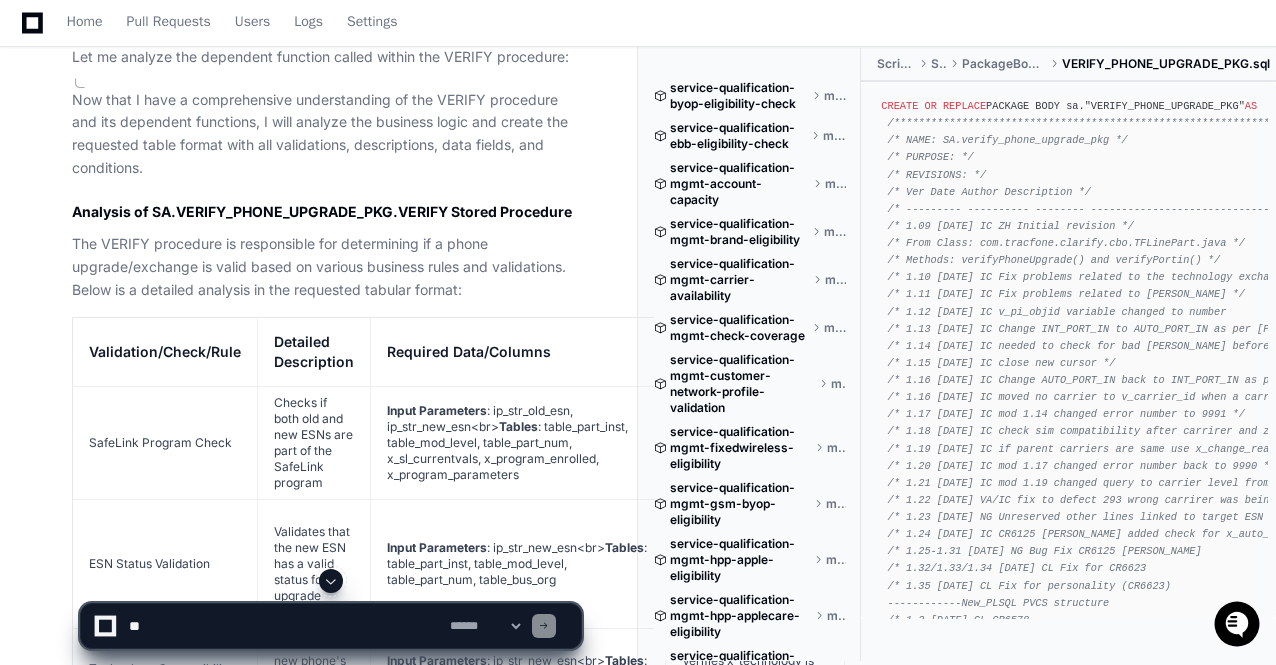 click on "service-qualification-byop-eligibility-check" 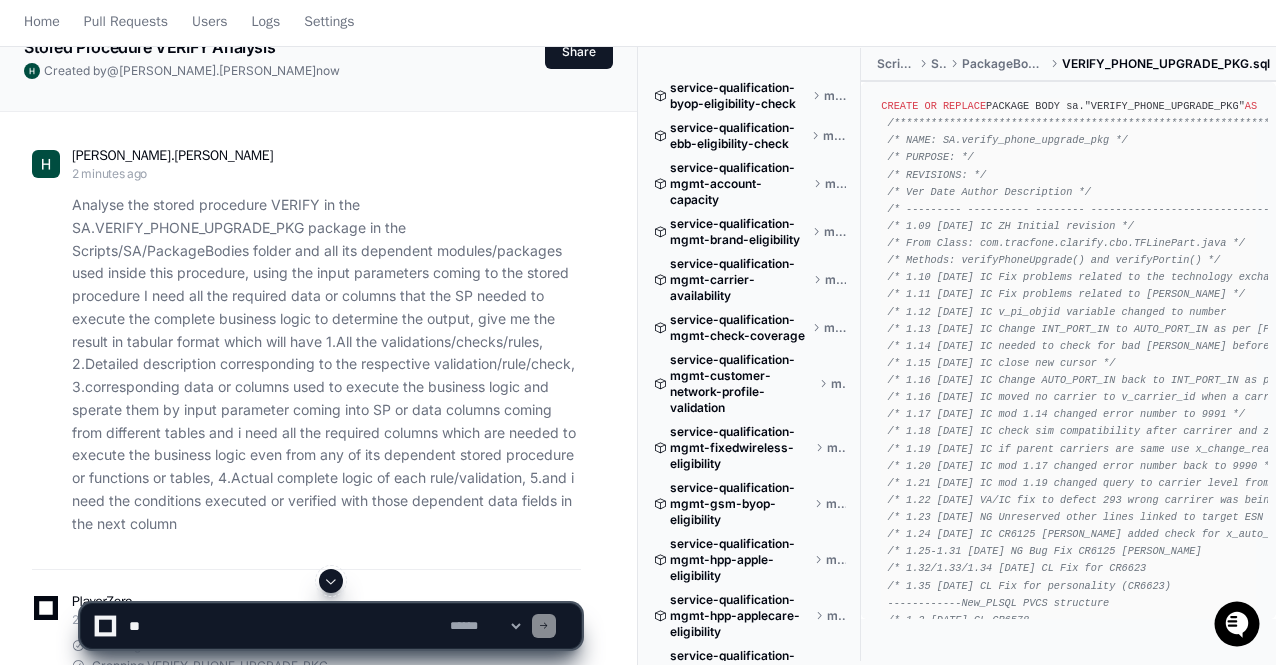 scroll, scrollTop: 0, scrollLeft: 0, axis: both 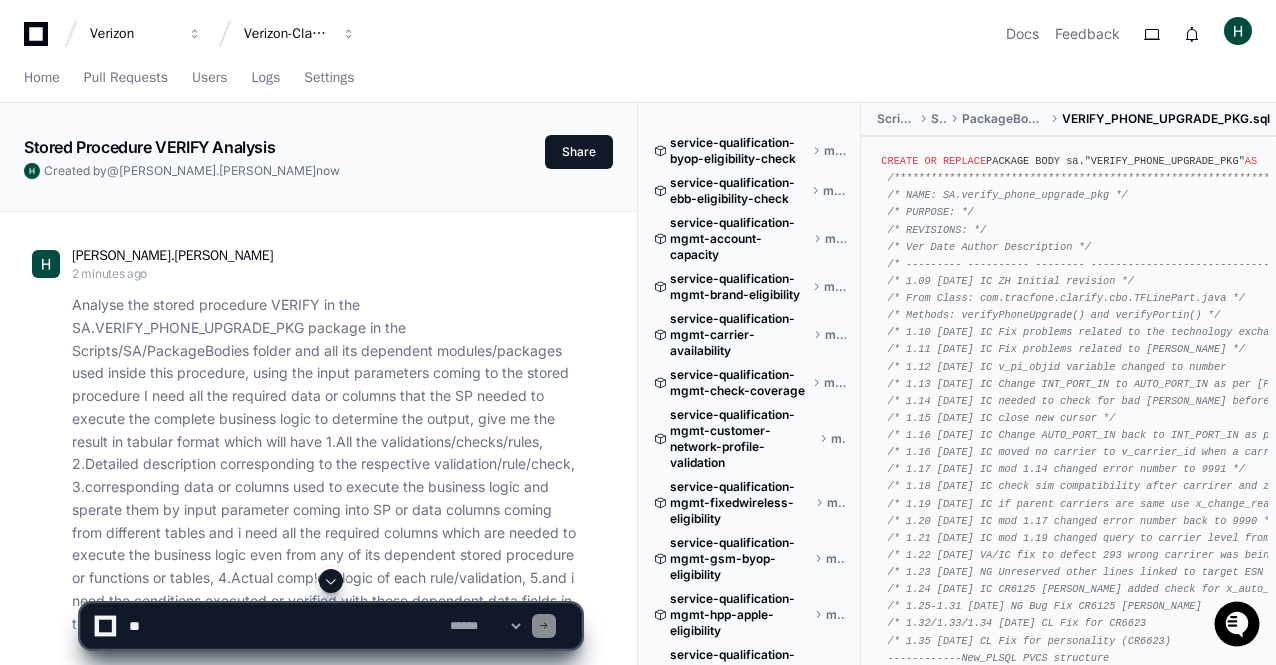 click on "service-qualification-byop-eligibility-check master service-qualification-ebb-eligibility-check master service-qualification-mgmt-account-capacity master service-qualification-mgmt-brand-eligibility master service-qualification-mgmt-carrier-availability master service-qualification-mgmt-check-coverage master service-qualification-mgmt-customer-network-profile-validation master service-qualification-mgmt-fixedwireless-eligibility master service-qualification-mgmt-gsm-byop-eligibility master service-qualification-mgmt-hpp-apple-eligibility master service-qualification-mgmt-hpp-applecare-eligibility master service-qualification-mgmt-hpp-asurion-eligibility master service-qualification-mgmt-ivr-xapi master service-qualification-mgmt-lifeline-eligibility master service-qualification-mgmt-order-action-eligibility master service-qualification-mgmt-promo-eligibility master service-qualification-mgmt-rsu-eligibility master service-qualification-mgmt-service-compatibility master master master master master master" 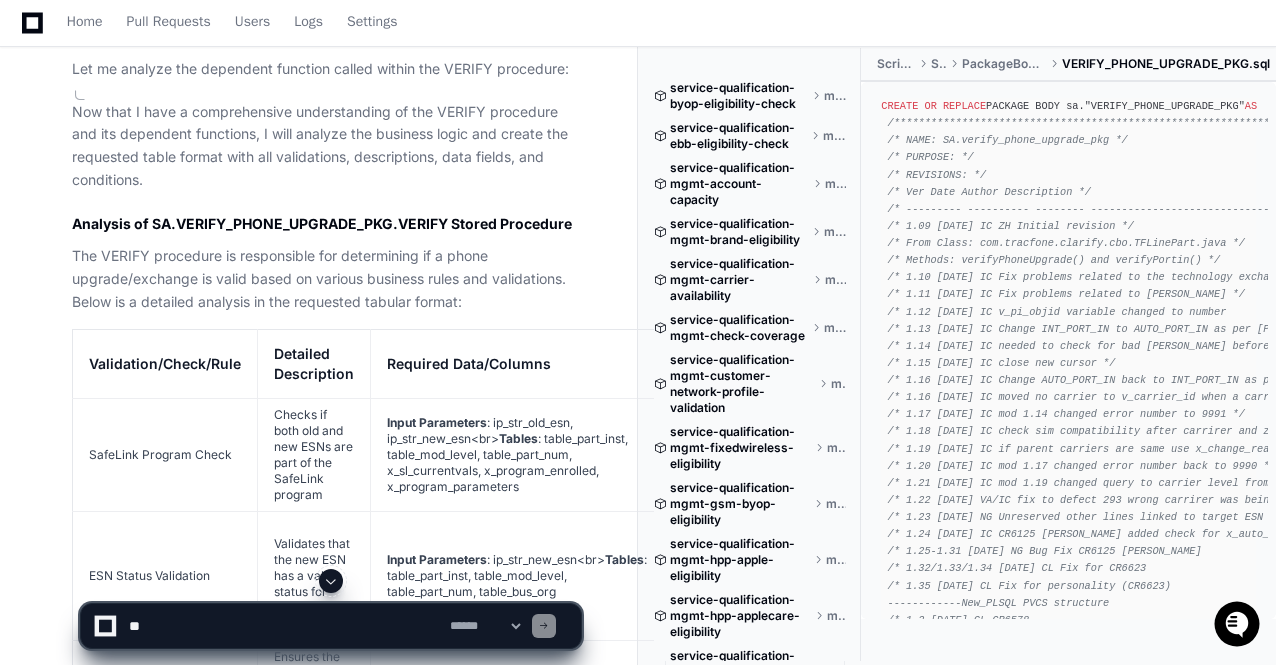 scroll, scrollTop: 1200, scrollLeft: 0, axis: vertical 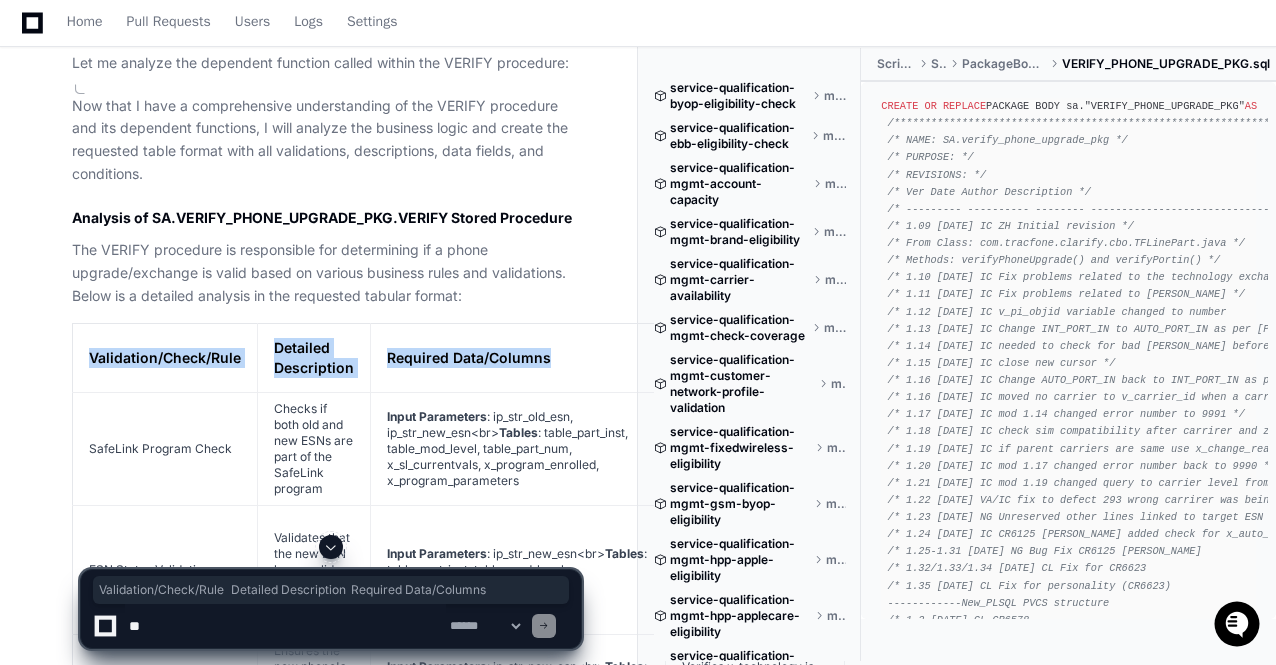drag, startPoint x: 81, startPoint y: 359, endPoint x: 618, endPoint y: 362, distance: 537.00836 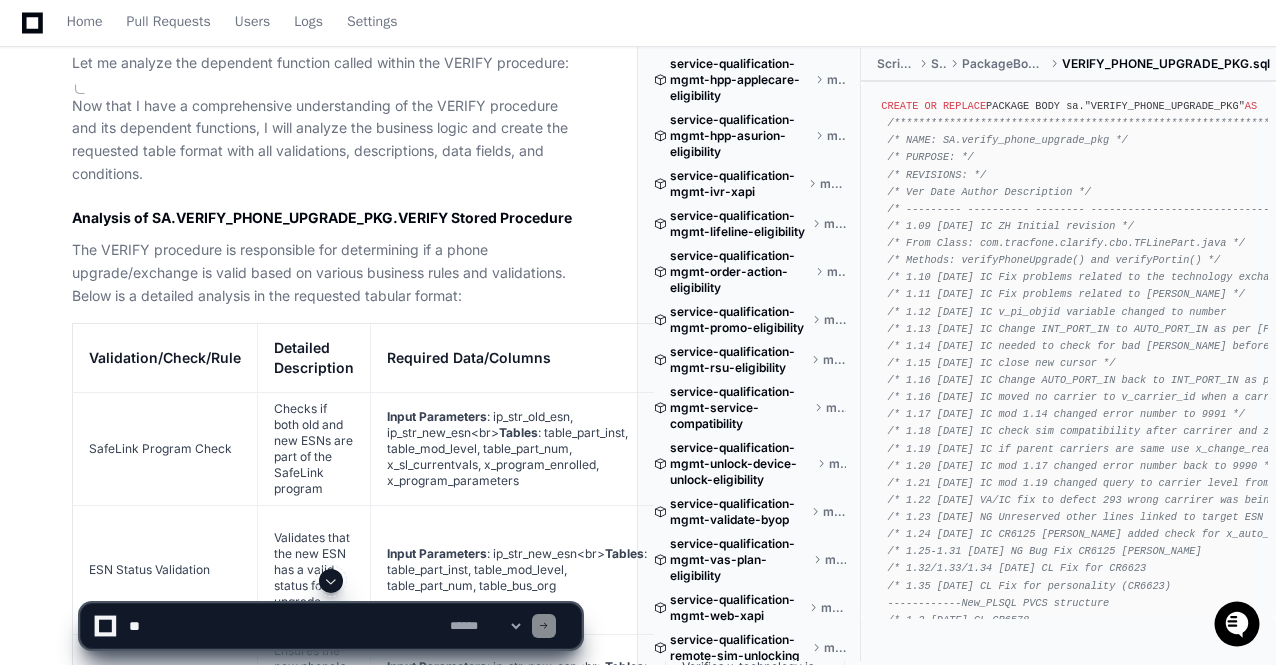 click on "service-qualification-byop-eligibility-check master service-qualification-ebb-eligibility-check master service-qualification-mgmt-account-capacity master service-qualification-mgmt-brand-eligibility master service-qualification-mgmt-carrier-availability master service-qualification-mgmt-check-coverage master service-qualification-mgmt-customer-network-profile-validation master service-qualification-mgmt-fixedwireless-eligibility master service-qualification-mgmt-gsm-byop-eligibility master service-qualification-mgmt-hpp-apple-eligibility master service-qualification-mgmt-hpp-applecare-eligibility master service-qualification-mgmt-hpp-asurion-eligibility master service-qualification-mgmt-ivr-xapi master service-qualification-mgmt-lifeline-eligibility master service-qualification-mgmt-order-action-eligibility master service-qualification-mgmt-promo-eligibility master service-qualification-mgmt-rsu-eligibility master service-qualification-mgmt-service-compatibility master master master master master master" 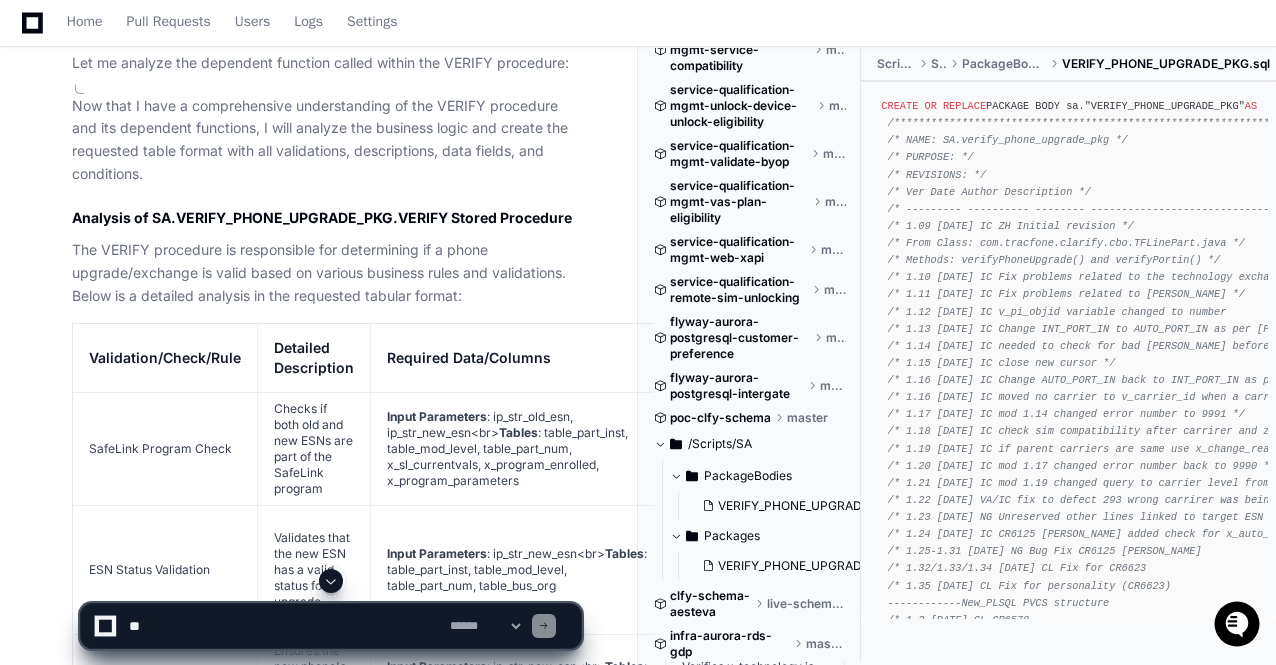 click on "service-qualification-mgmt-vas-plan-eligibility" 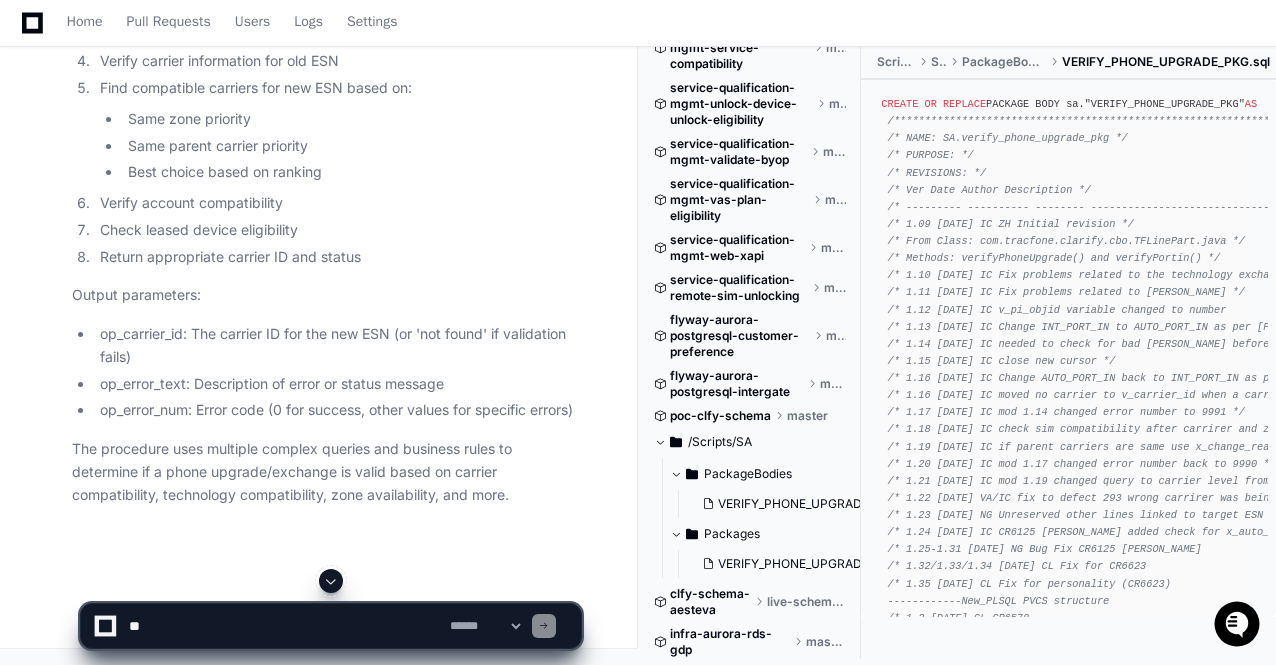 scroll, scrollTop: 3519, scrollLeft: 0, axis: vertical 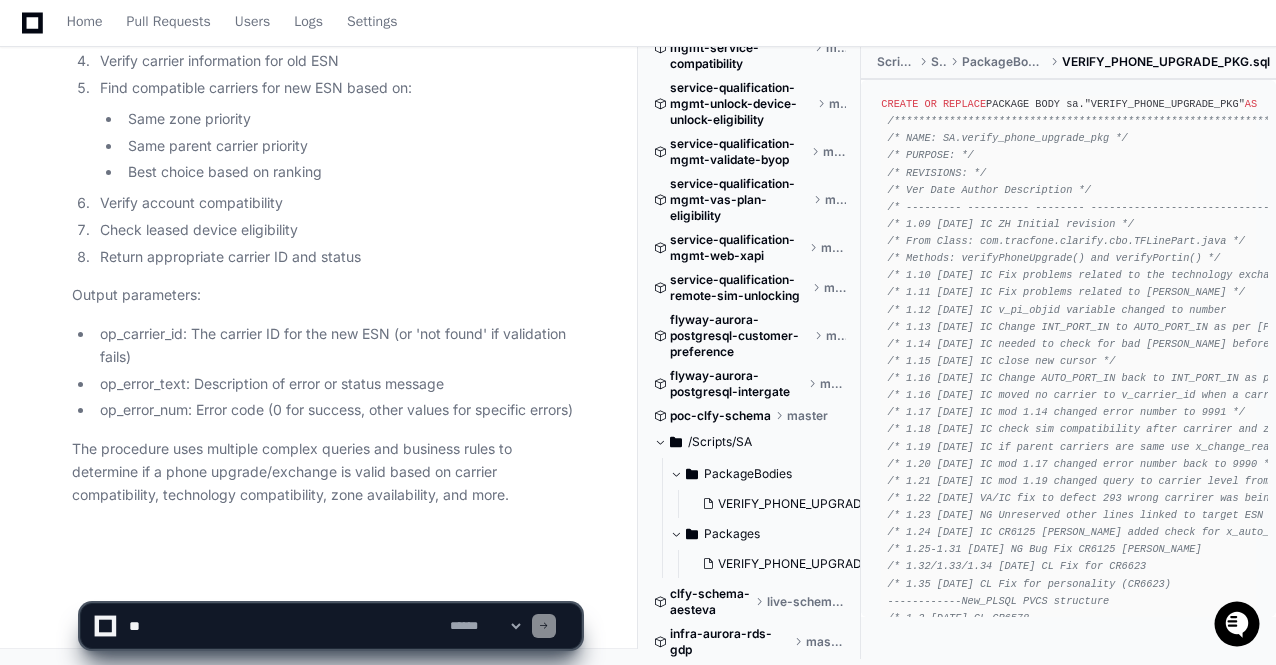 type 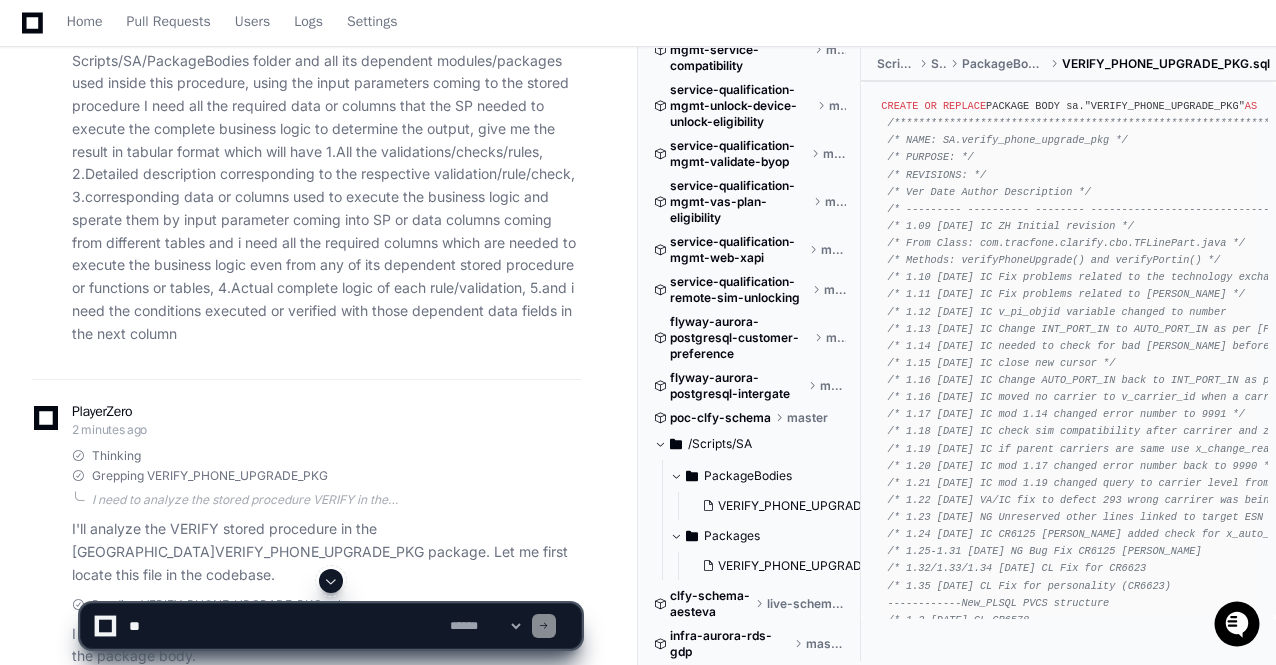 scroll, scrollTop: 0, scrollLeft: 0, axis: both 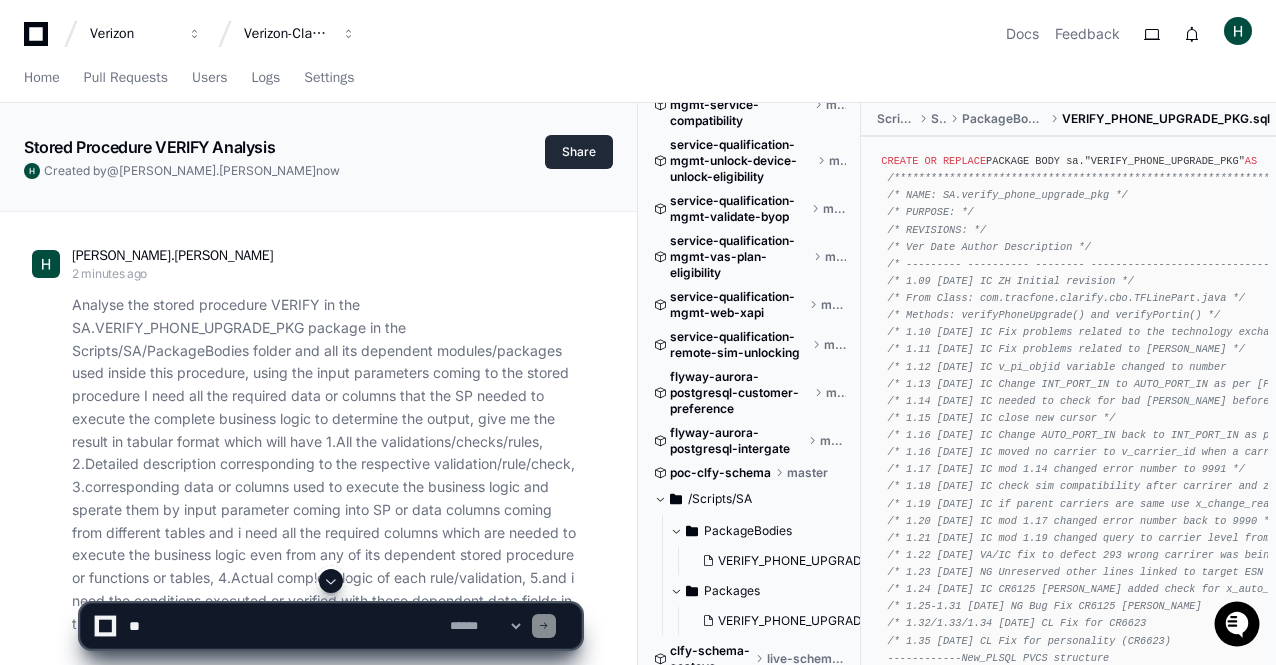 click on "Share" 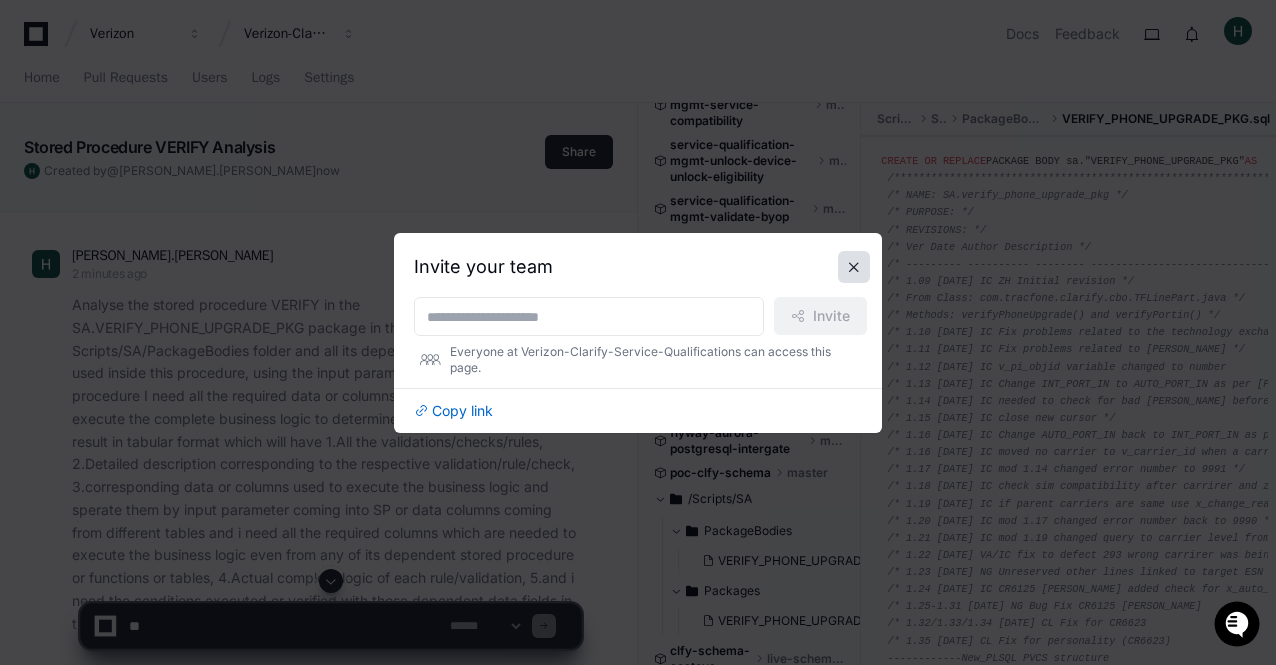 click at bounding box center [854, 267] 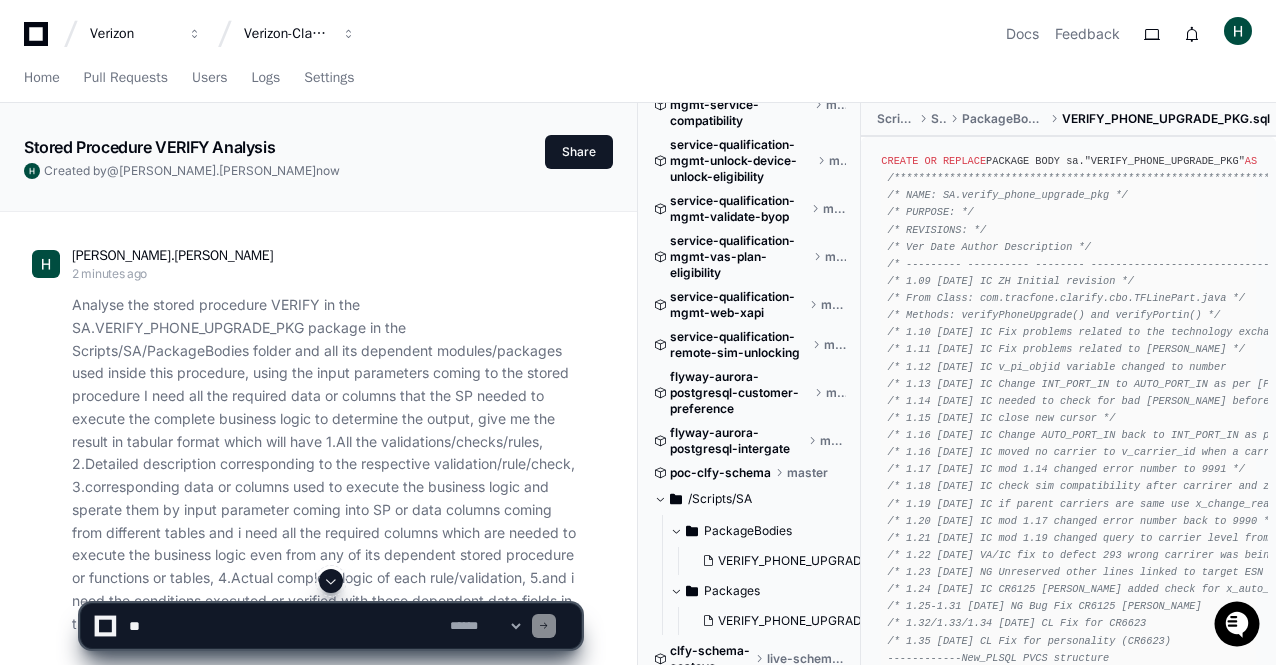 click on "Analyse the stored procedure VERIFY in the SA.VERIFY_PHONE_UPGRADE_PKG package in the Scripts/SA/PackageBodies folder and all its dependent modules/packages used inside this procedure, using the input parameters coming to the stored procedure I need all the required data or columns that the SP needed to execute the complete business logic to determine the output, give me the result in tabular format which will have 1.All the validations/checks/rules, 2.Detailed description corresponding to the respective validation/rule/check, 3.corresponding data or columns used to execute the business logic and sperate them by input parameter coming into SP or data columns coming from different tables and i need all the required columns which are needed to execute the business logic even from any of its dependent stored procedure or functions or tables, 4.Actual complete logic of each rule/validation, 5.and i need the conditions executed or verified with those dependent data fields in the next column" 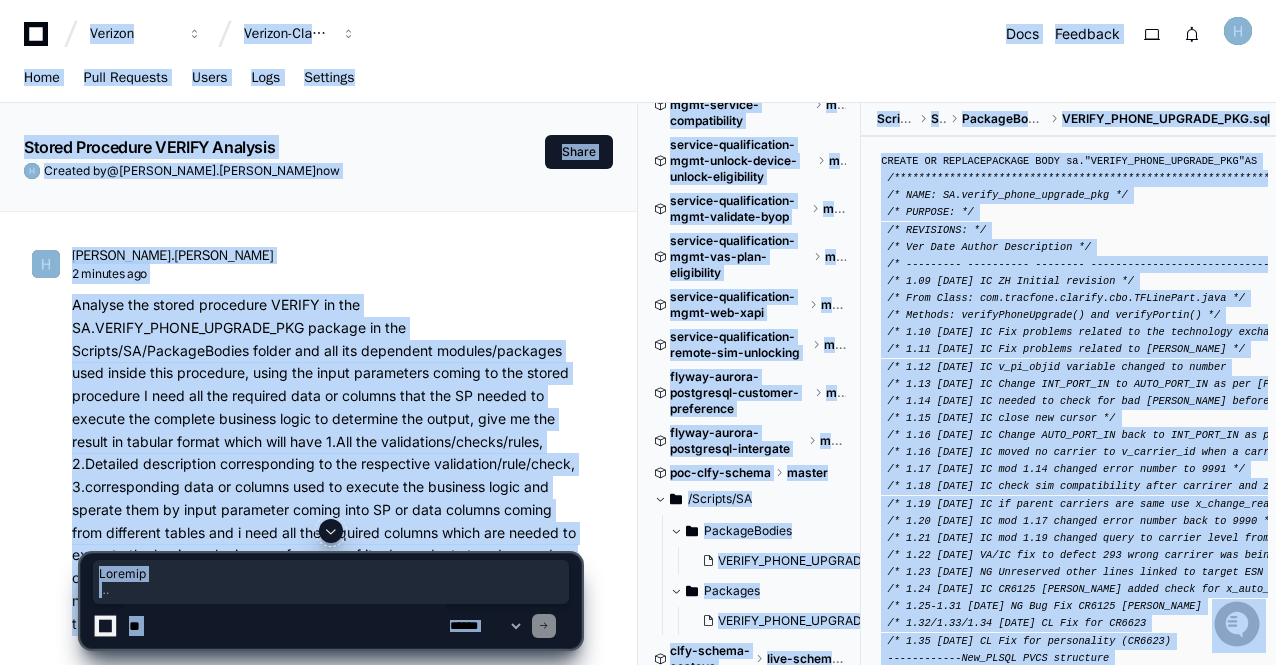 click on "Analyse the stored procedure VERIFY in the SA.VERIFY_PHONE_UPGRADE_PKG package in the Scripts/SA/PackageBodies folder and all its dependent modules/packages used inside this procedure, using the input parameters coming to the stored procedure I need all the required data or columns that the SP needed to execute the complete business logic to determine the output, give me the result in tabular format which will have 1.All the validations/checks/rules, 2.Detailed description corresponding to the respective validation/rule/check, 3.corresponding data or columns used to execute the business logic and sperate them by input parameter coming into SP or data columns coming from different tables and i need all the required columns which are needed to execute the business logic even from any of its dependent stored procedure or functions or tables, 4.Actual complete logic of each rule/validation, 5.and i need the conditions executed or verified with those dependent data fields in the next column" 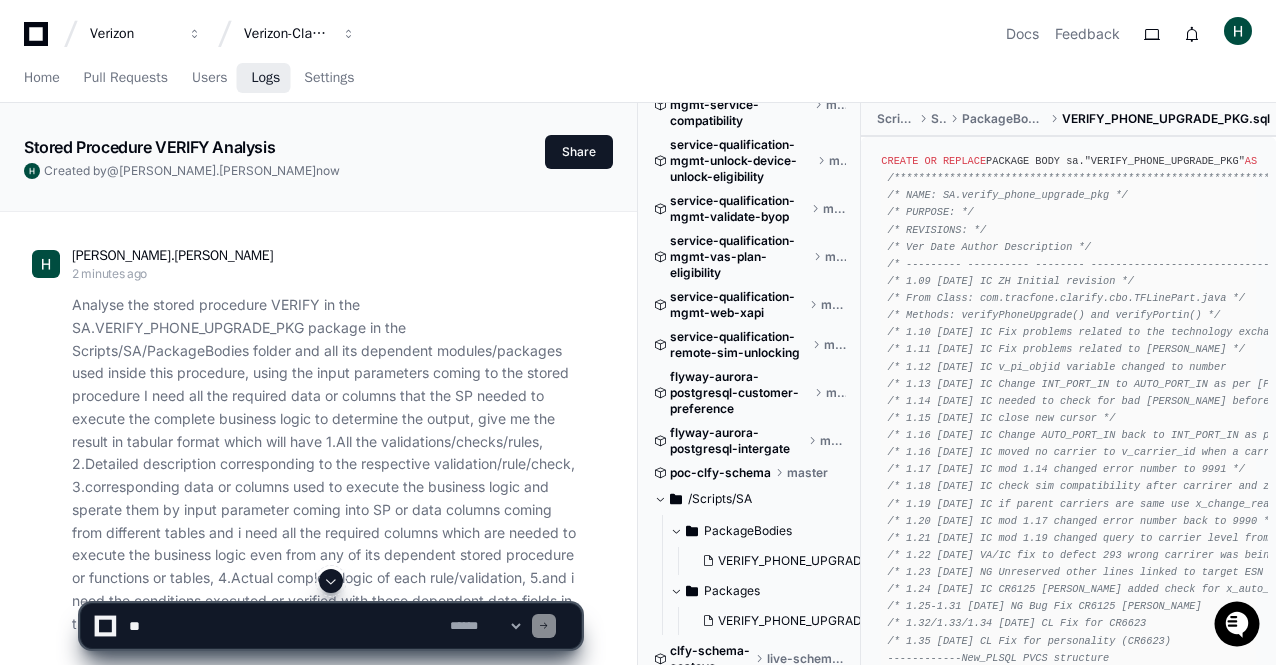 click on "Logs" at bounding box center (265, 78) 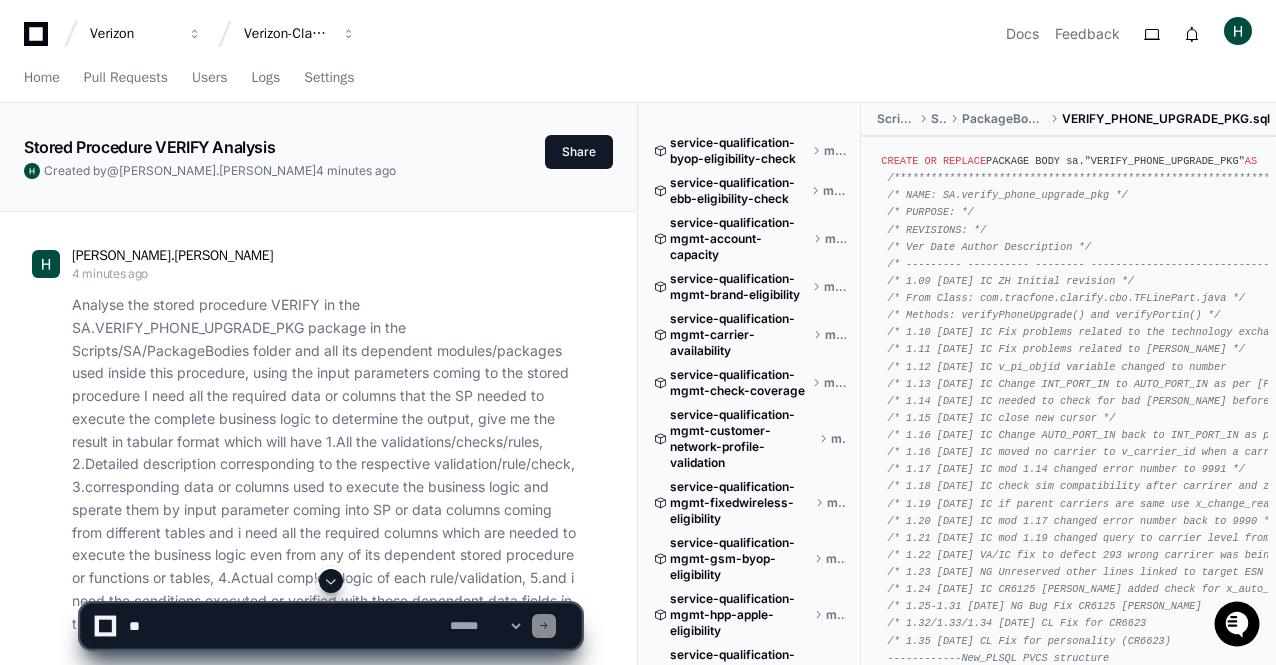 click on "service-qualification-byop-eligibility-check master service-qualification-ebb-eligibility-check master service-qualification-mgmt-account-capacity master service-qualification-mgmt-brand-eligibility master service-qualification-mgmt-carrier-availability master service-qualification-mgmt-check-coverage master service-qualification-mgmt-customer-network-profile-validation master service-qualification-mgmt-fixedwireless-eligibility master service-qualification-mgmt-gsm-byop-eligibility master service-qualification-mgmt-hpp-apple-eligibility master service-qualification-mgmt-hpp-applecare-eligibility master service-qualification-mgmt-hpp-asurion-eligibility master service-qualification-mgmt-ivr-xapi master service-qualification-mgmt-lifeline-eligibility master service-qualification-mgmt-order-action-eligibility master service-qualification-mgmt-promo-eligibility master service-qualification-mgmt-rsu-eligibility master service-qualification-mgmt-service-compatibility master master master master master master" 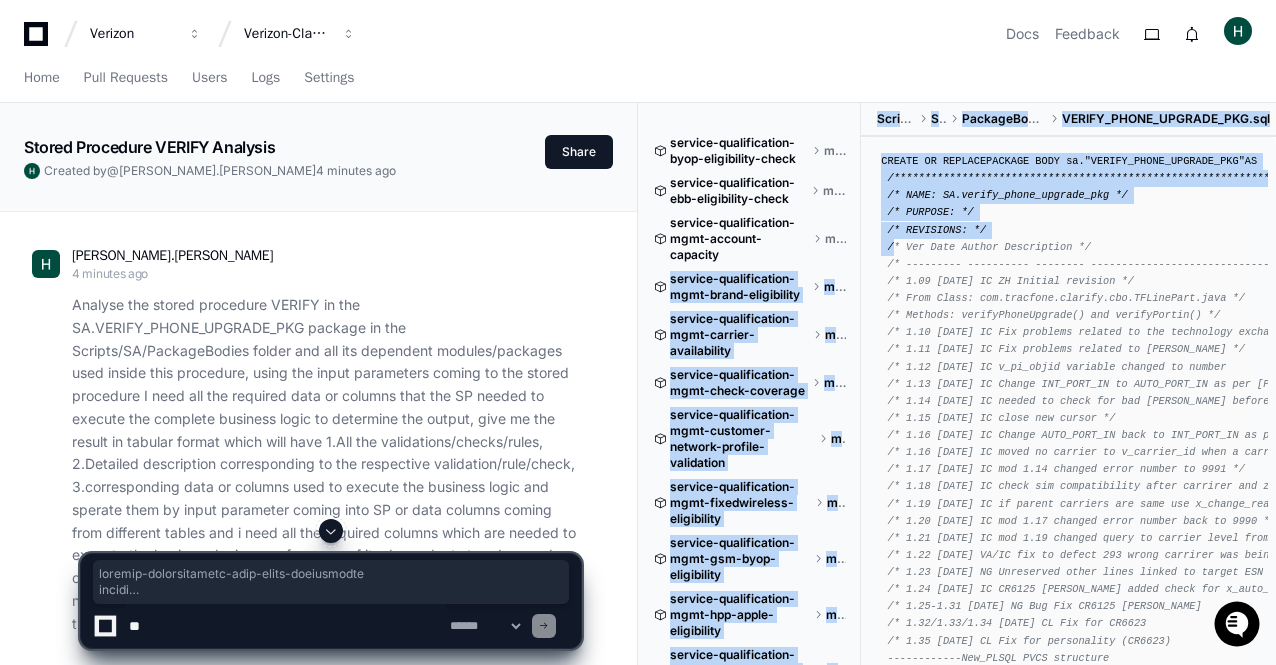 drag, startPoint x: 863, startPoint y: 244, endPoint x: 894, endPoint y: 240, distance: 31.257 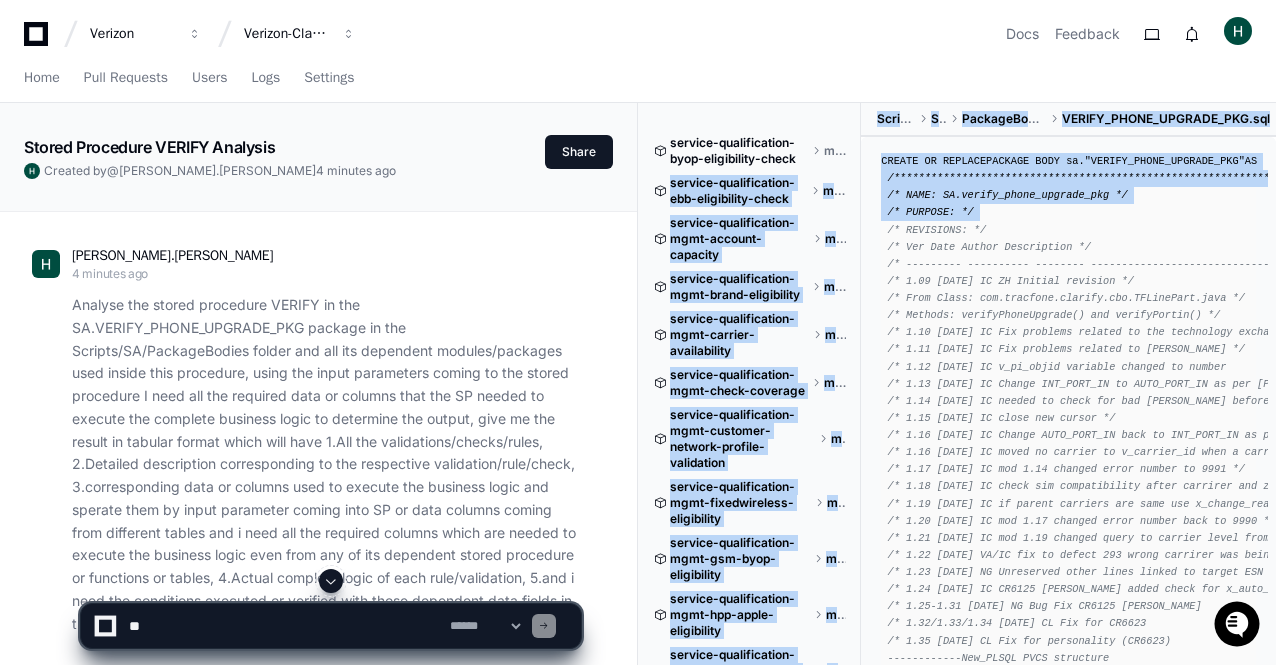 scroll, scrollTop: 0, scrollLeft: 18, axis: horizontal 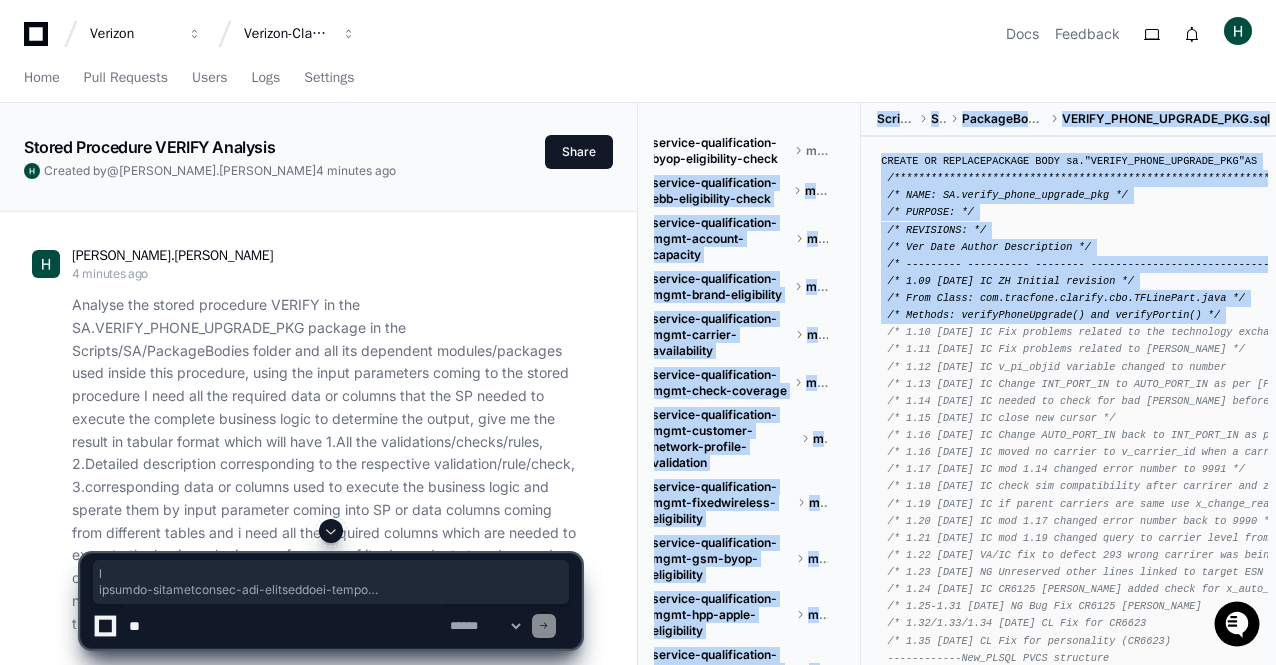 drag, startPoint x: 858, startPoint y: 133, endPoint x: 883, endPoint y: 334, distance: 202.54877 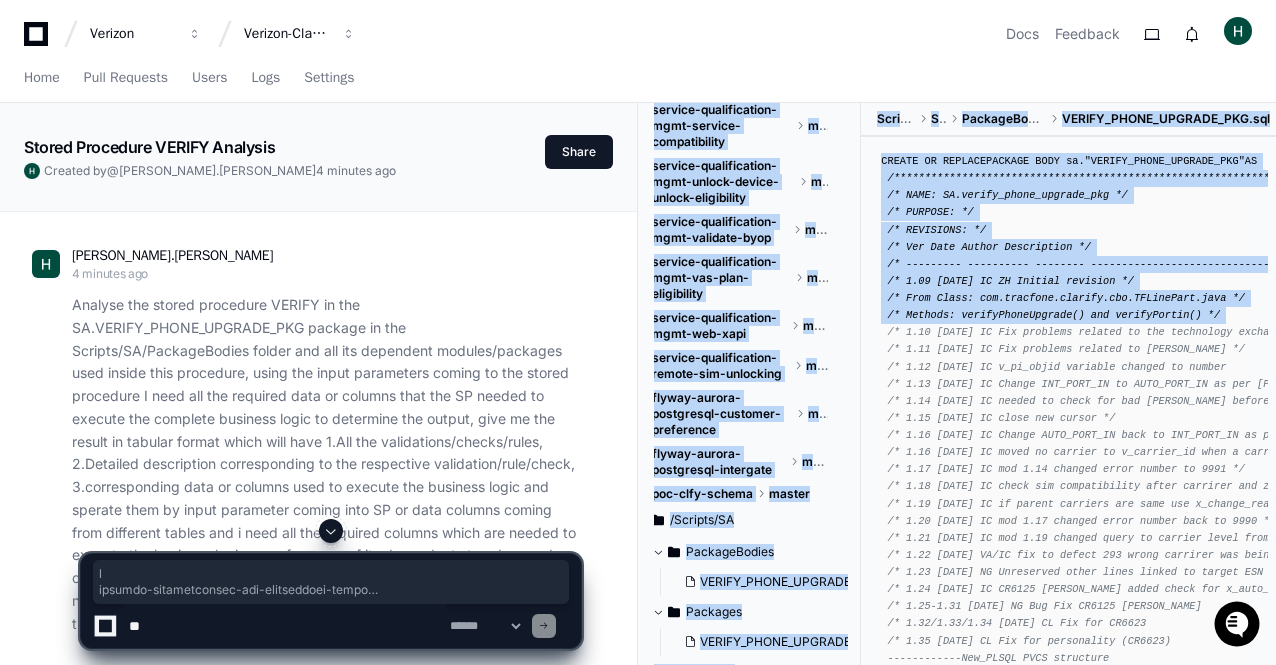 scroll, scrollTop: 894, scrollLeft: 18, axis: both 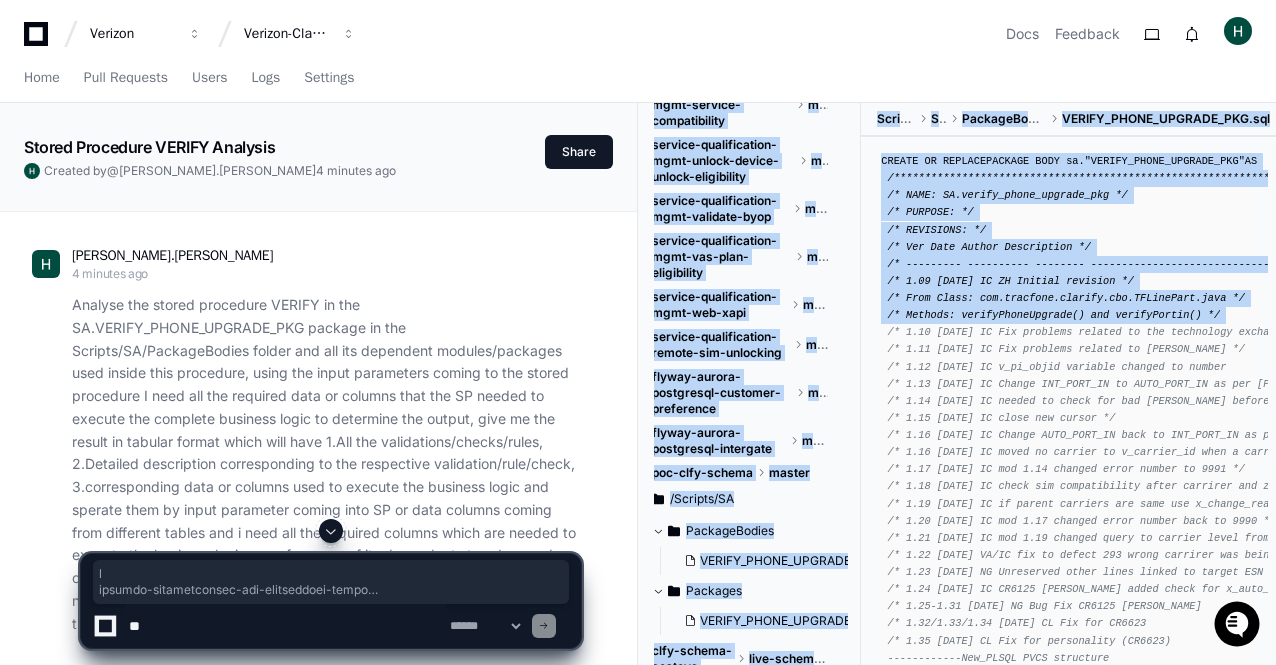 click 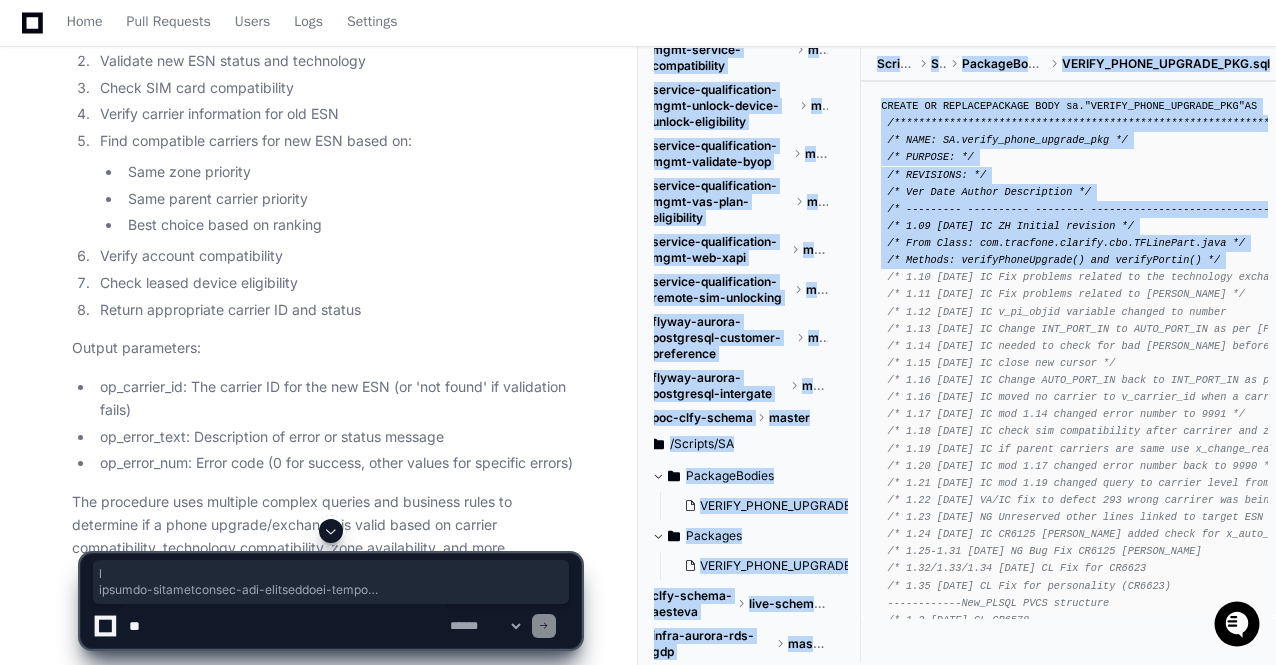 scroll, scrollTop: 3509, scrollLeft: 0, axis: vertical 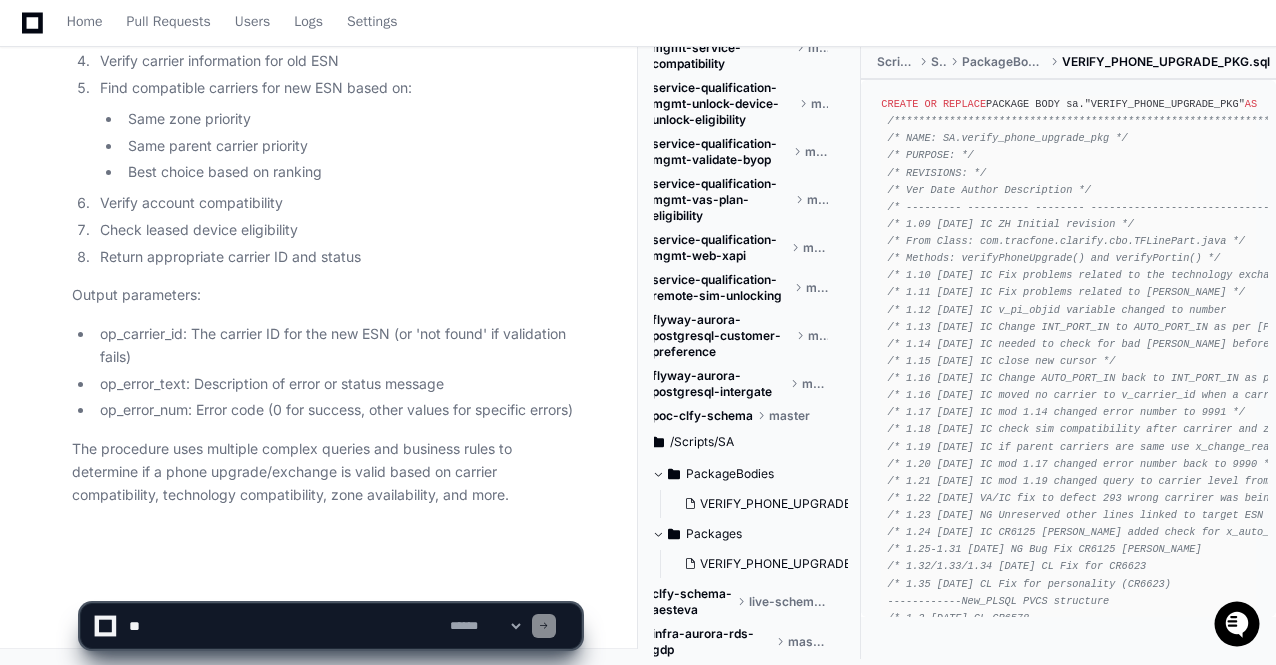 click on "Output parameters:" 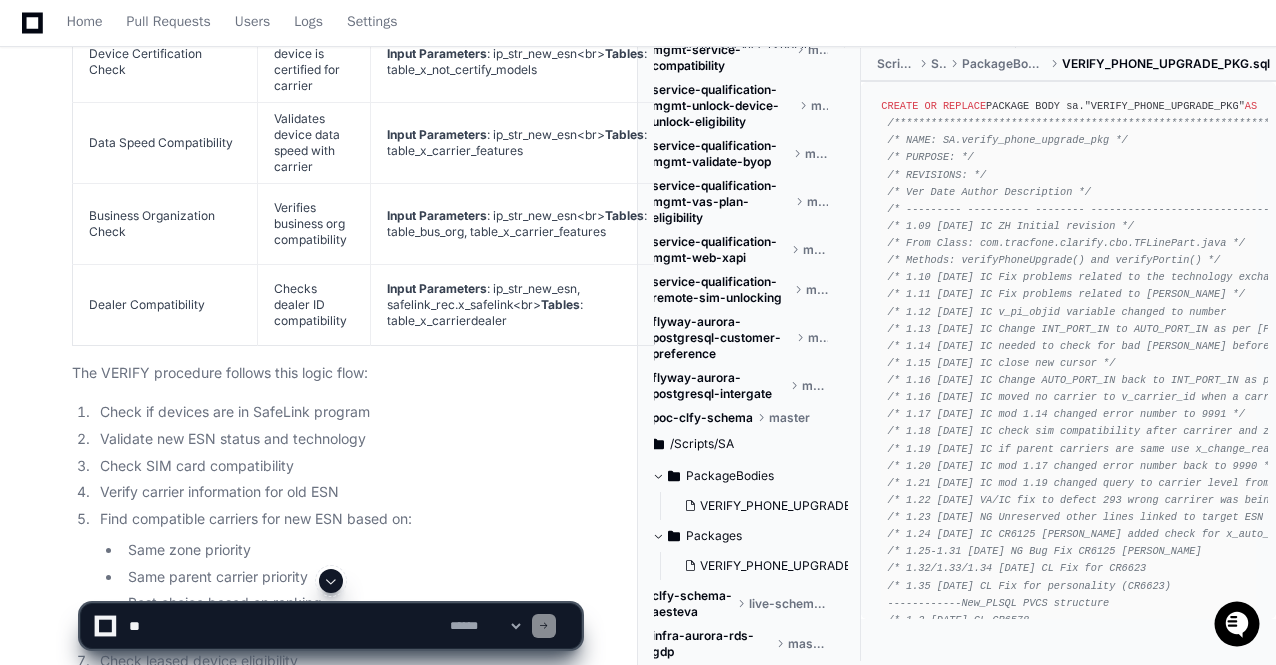 scroll, scrollTop: 3029, scrollLeft: 0, axis: vertical 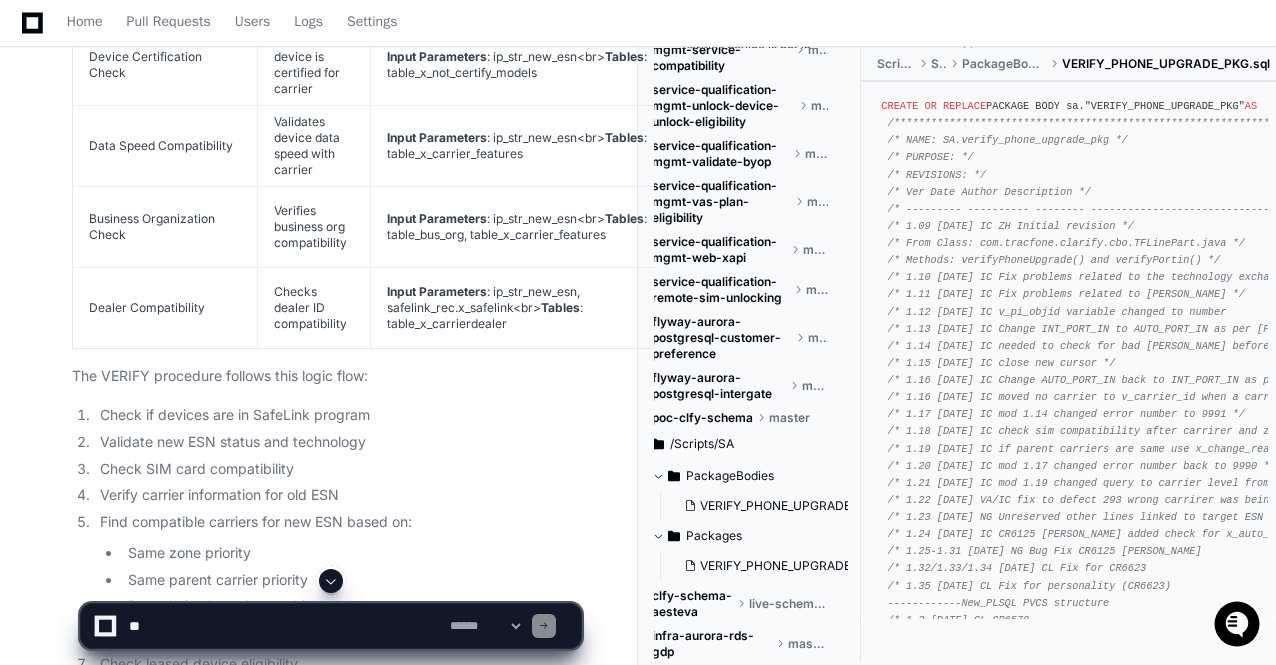 click on "Input Parameters : ip_str_new_esn, safelink_rec.x_safelink<br> Tables : table_x_carrierdealer" 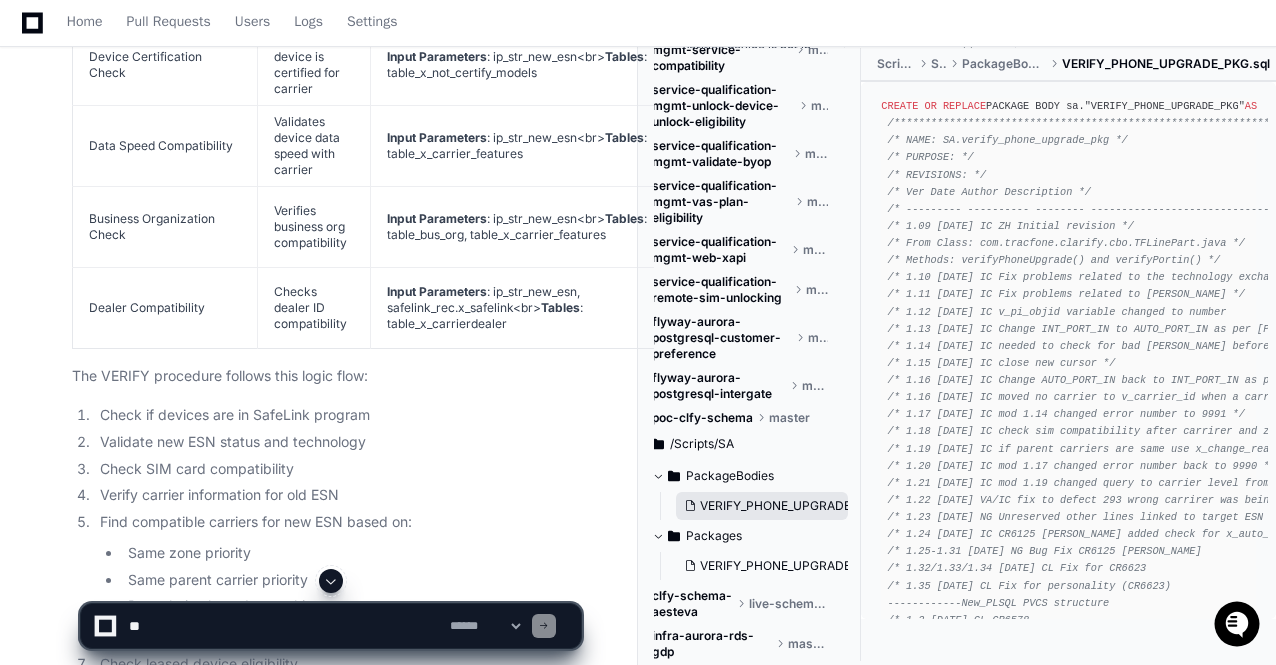 click on "VERIFY_PHONE_UPGRADE_PKG.sql" 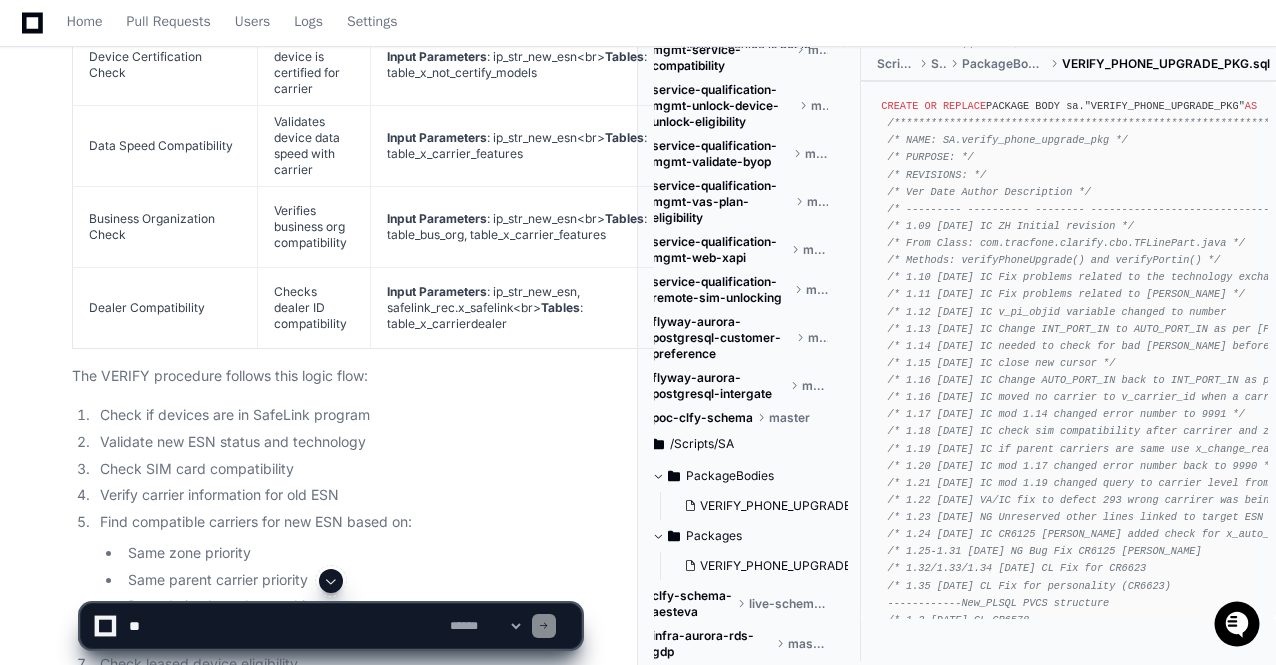 click 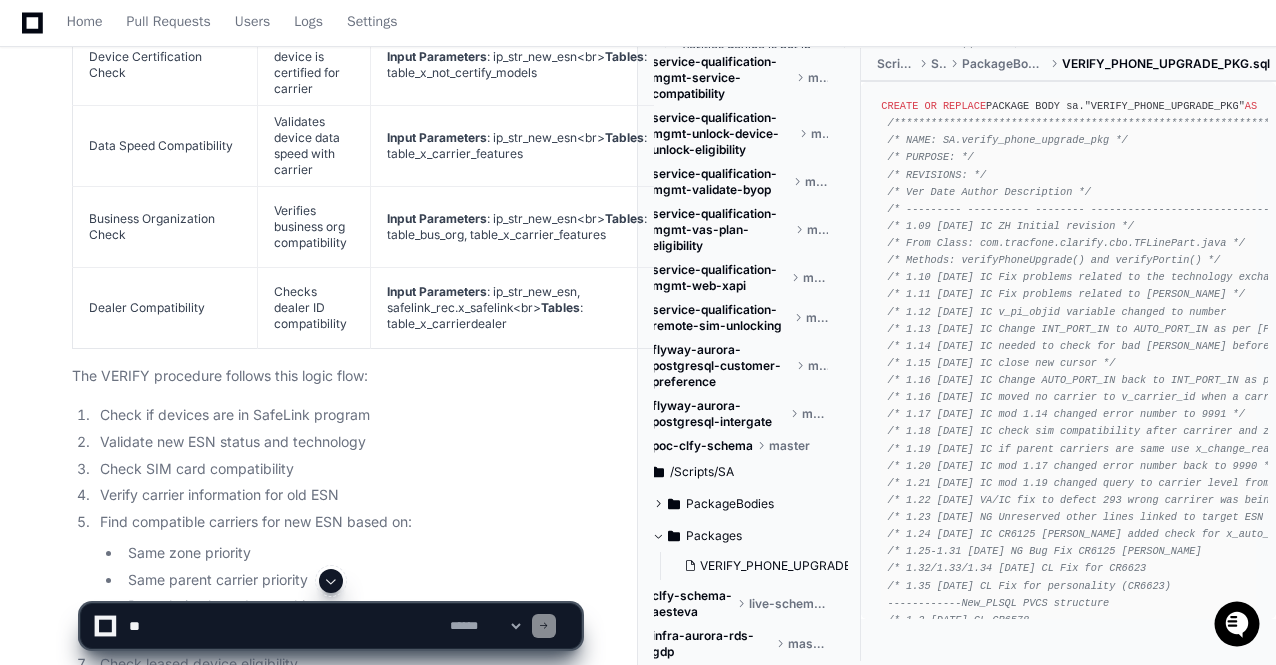 click on "[PERSON_NAME].[PERSON_NAME] 4 minutes ago
PlayerZero 3 minutes ago Thinking Grepping VERIFY_PHONE_UPGRADE_PKG  I need to analyze the stored procedure VERIFY in the SA.VERIFY_PHONE_UPGRADE_PKG package. Let's start by locating this file in the codebase using the codebase search tool.
First, I'll search for "VERIFY_PHONE_UPGRADE_PKG" to find the relevant files.  I'll analyze the VERIFY stored procedure in the SA.VERIFY_PHONE_UPGRADE_PKG package. Let me first locate this file in the codebase.
Reading VERIFY_PHONE_UPGRADE_PKG.sql I found the package in the codebase. Let's look at the VERIFY procedure in the package body.
Reading VERIFY_PHONE_UPGRADE_PKG.sql I need to read more of the file. Let's continue:
Reading VERIFY_PHONE_UPGRADE_PKG.sql Let's continue reading the file to get the VERIFY procedure implementation:
Reading VERIFY_PHONE_UPGRADE_PKG.sql Let's continue reading the file to see the end of the VERIFY procedure:
Reading VERIFY_PHONE_UPGRADE_PKG.sql" 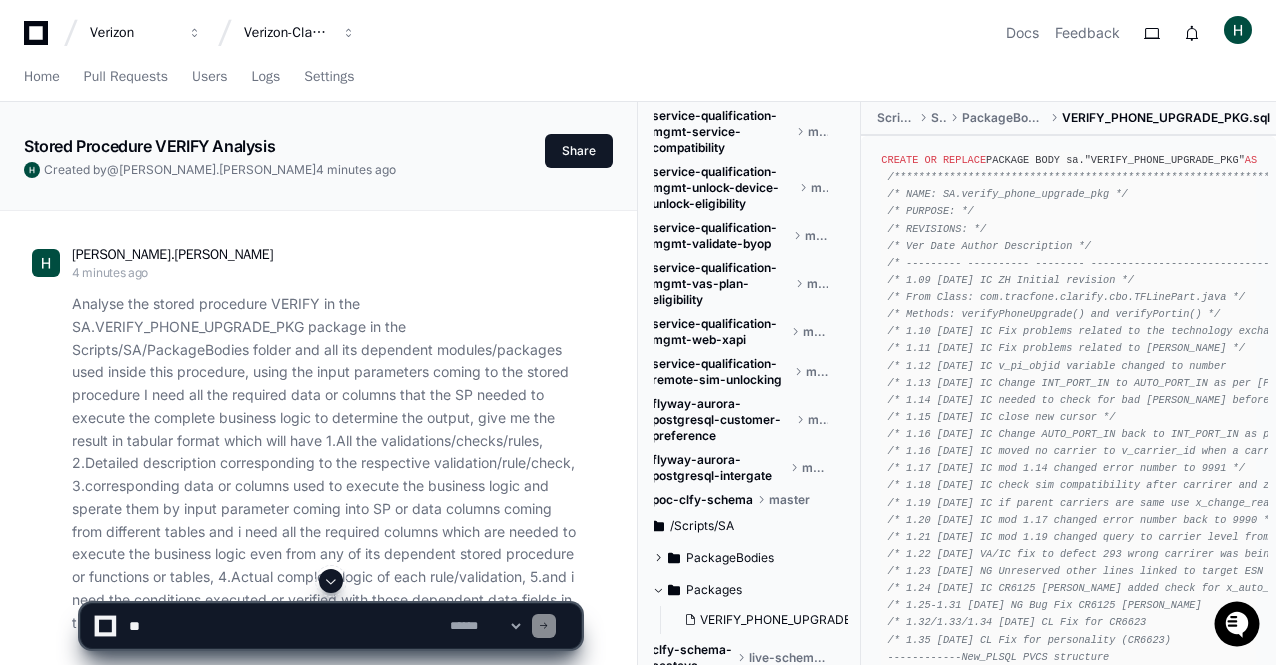 scroll, scrollTop: 0, scrollLeft: 0, axis: both 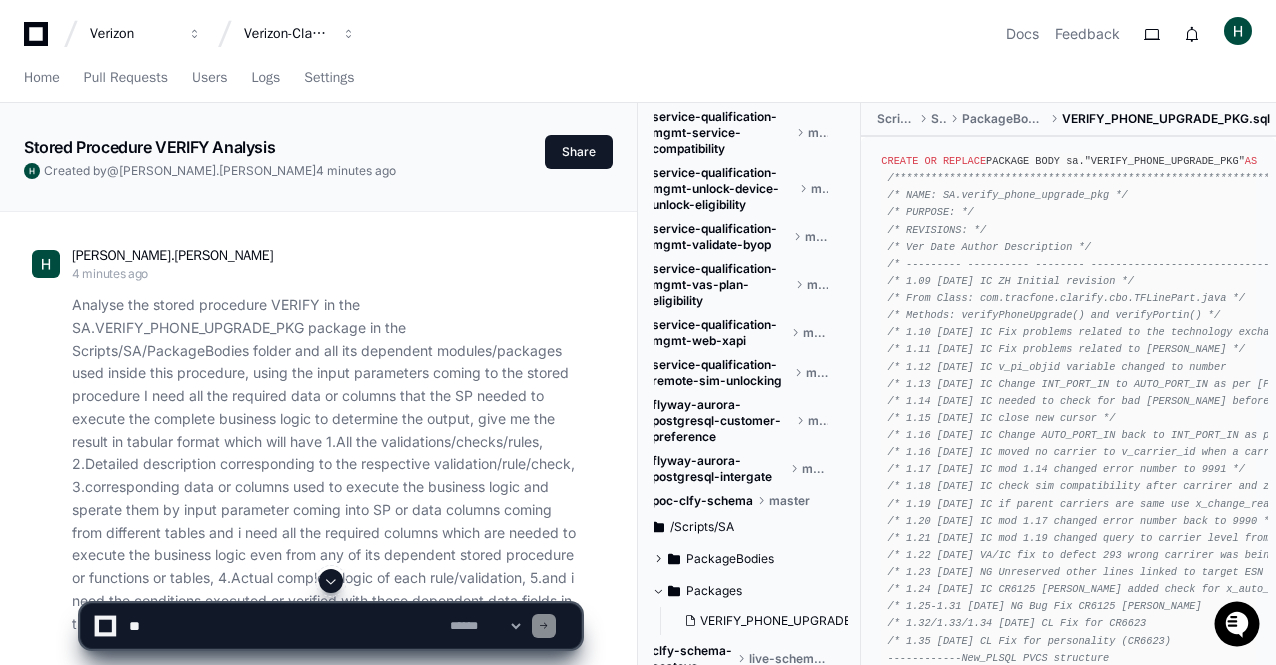 drag, startPoint x: 638, startPoint y: 318, endPoint x: 692, endPoint y: 311, distance: 54.451813 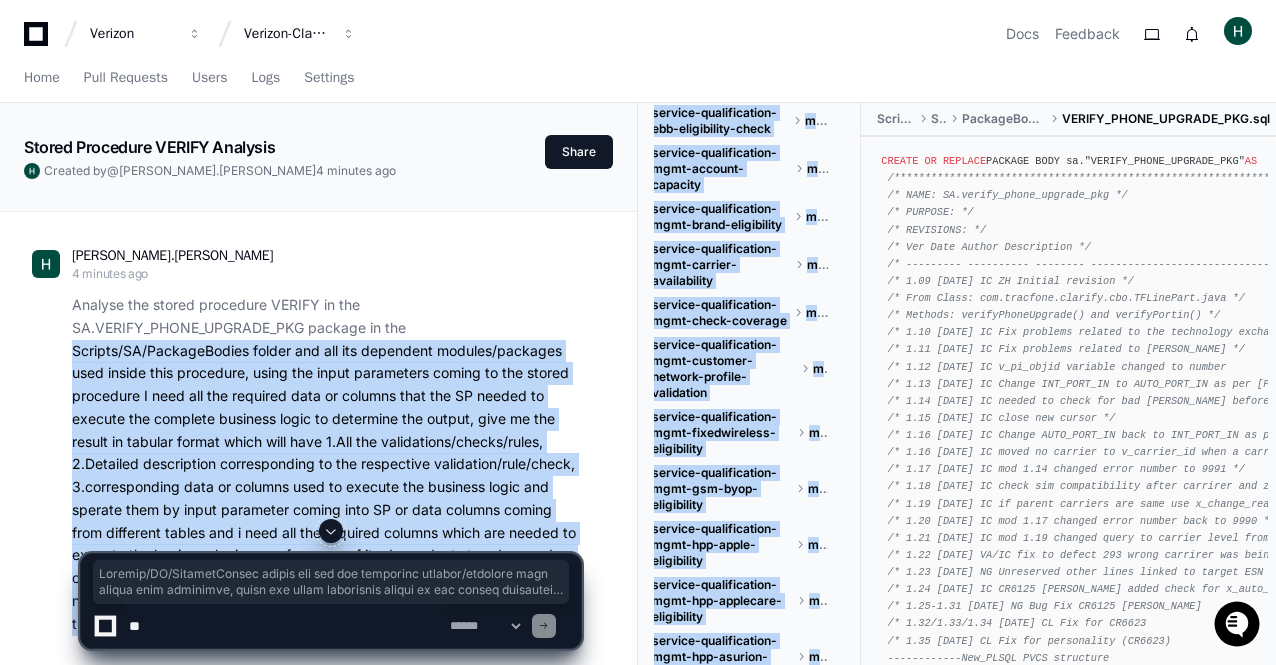 scroll, scrollTop: 0, scrollLeft: 18, axis: horizontal 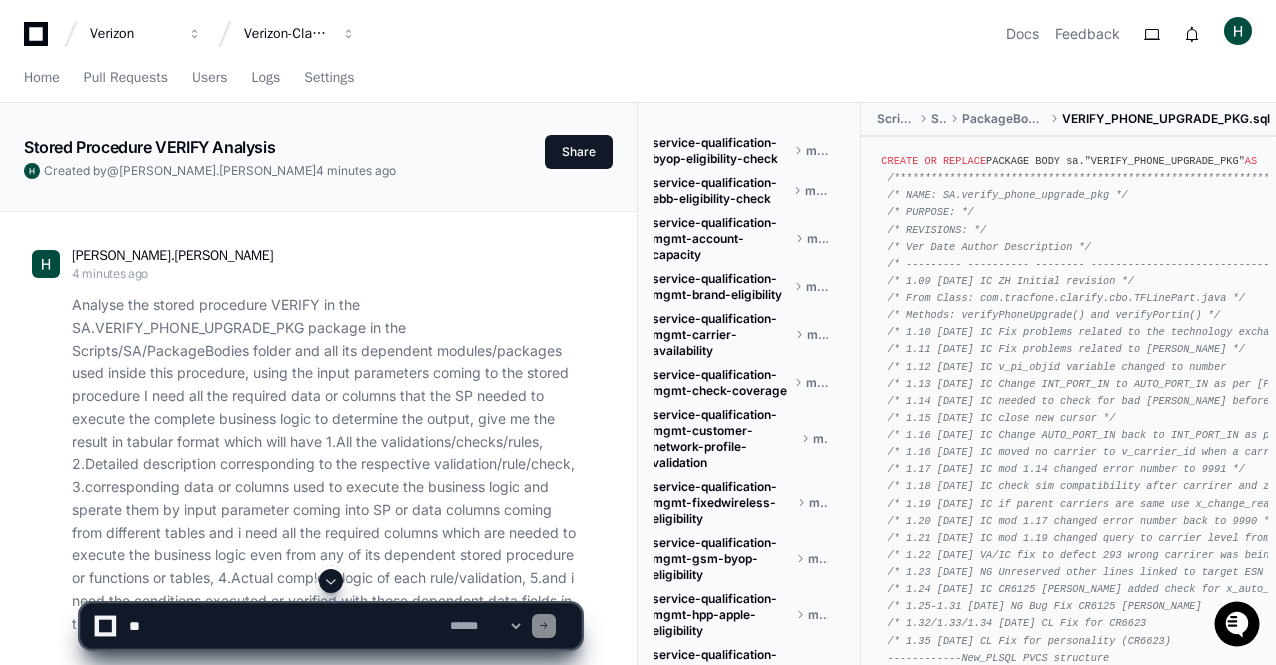 click on "[PERSON_NAME].[PERSON_NAME] 4 minutes ago" 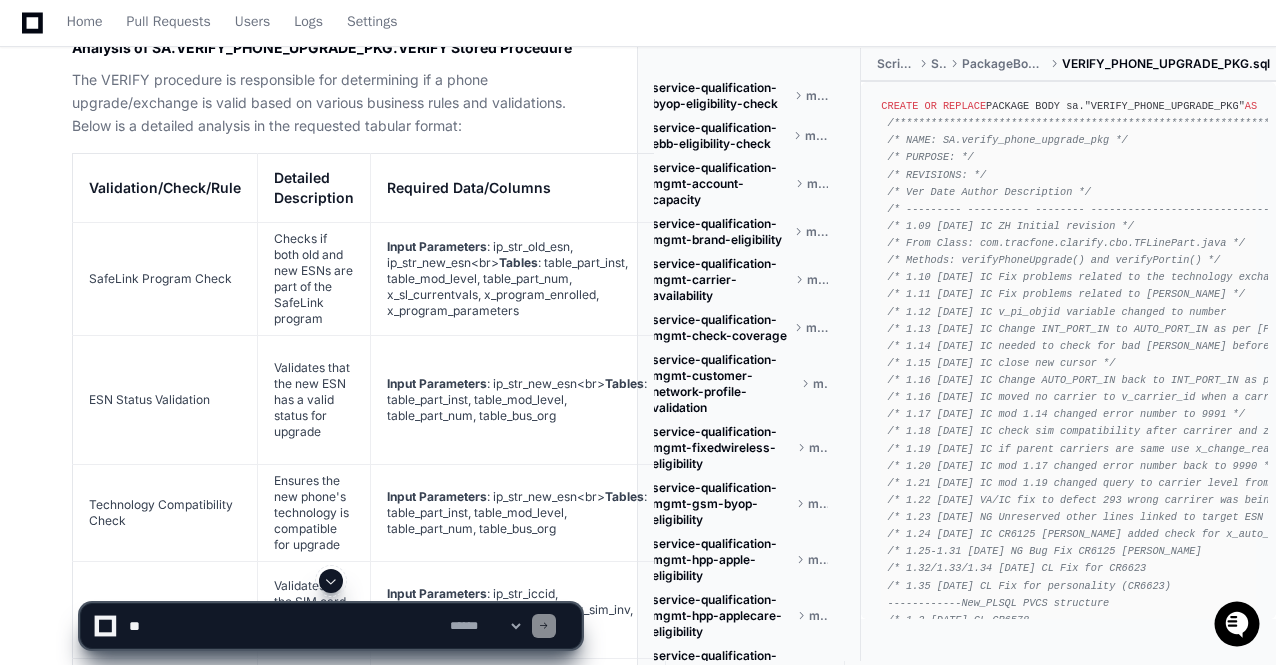 scroll, scrollTop: 1320, scrollLeft: 0, axis: vertical 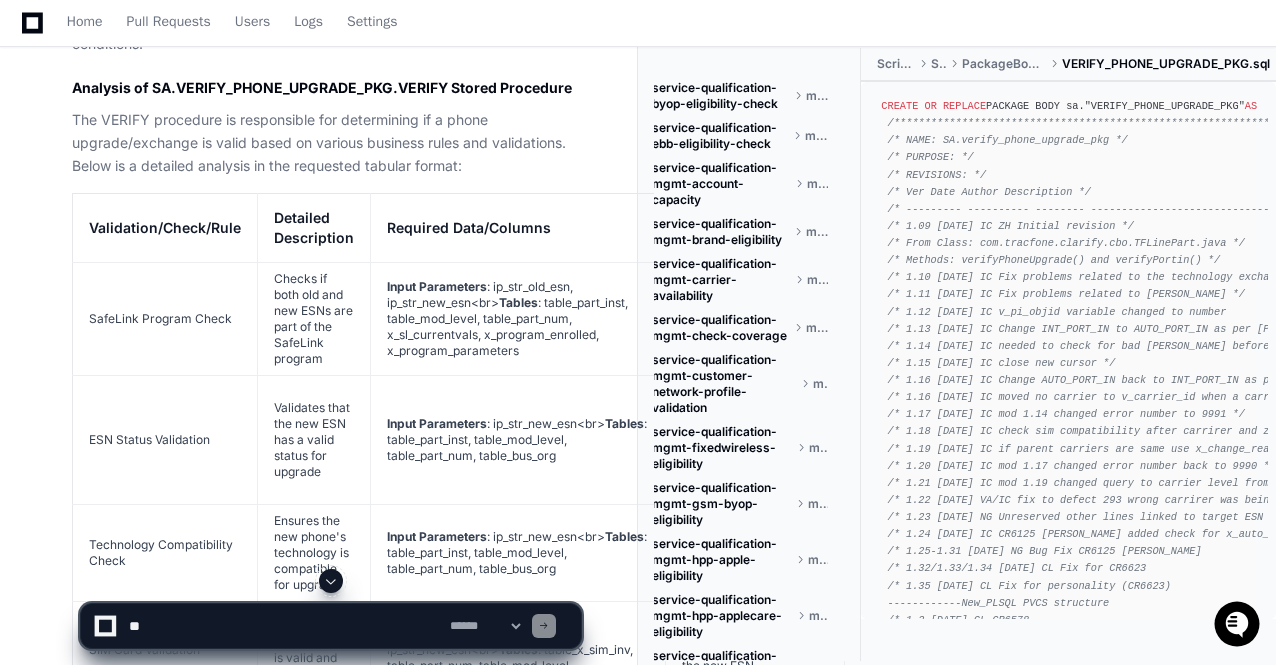 click on "Input Parameters : ip_str_old_esn, ip_str_new_esn<br> Tables : table_part_inst, table_mod_level, table_part_num, x_sl_currentvals, x_program_enrolled, x_program_parameters" 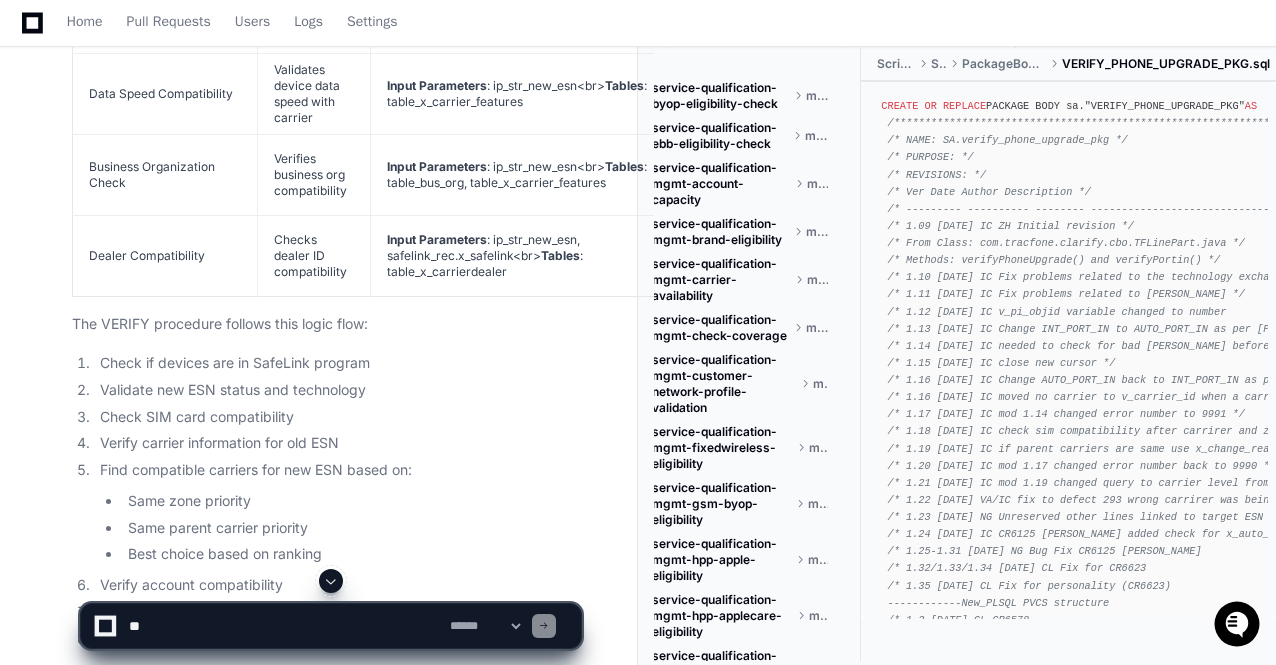 scroll, scrollTop: 3120, scrollLeft: 0, axis: vertical 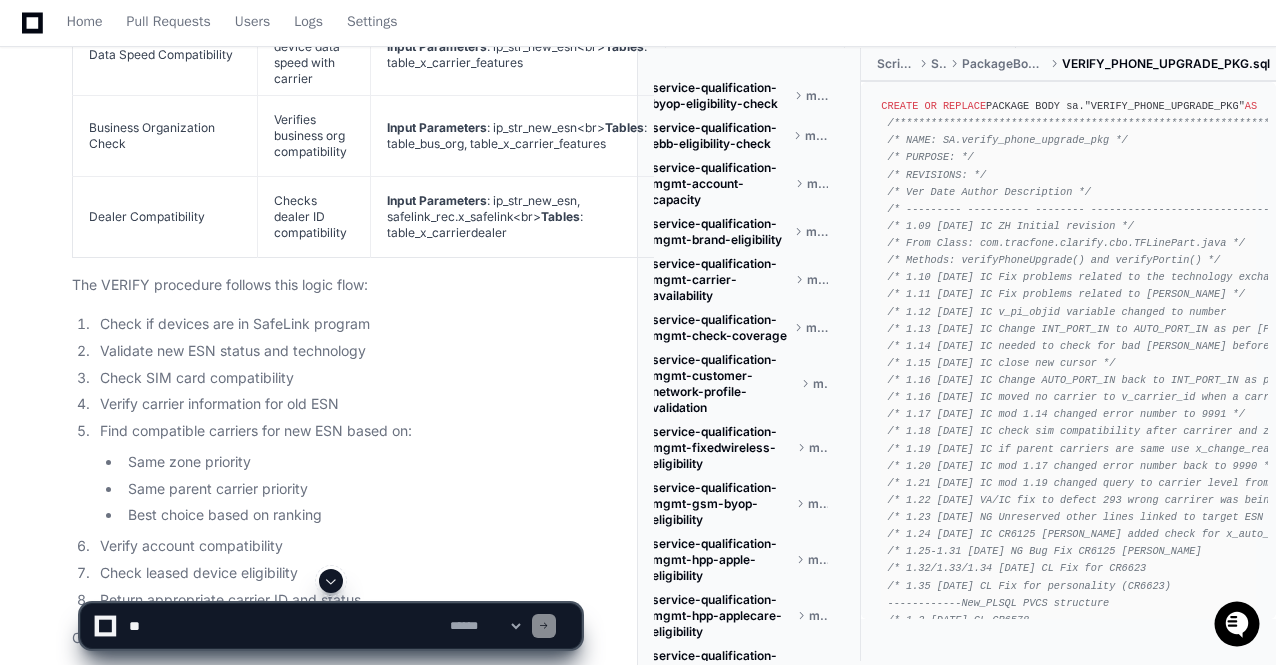 click on "/* From Class: com.tracfone.clarify.cbo.TFLinePart.java */" 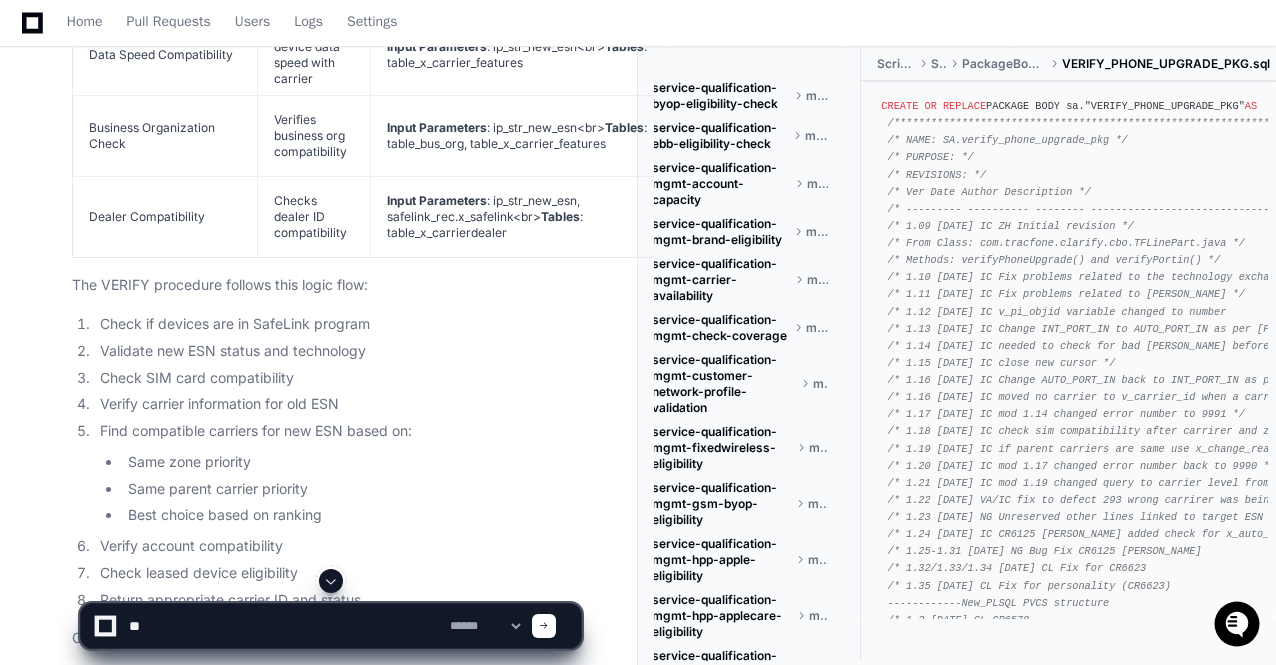 type on "*" 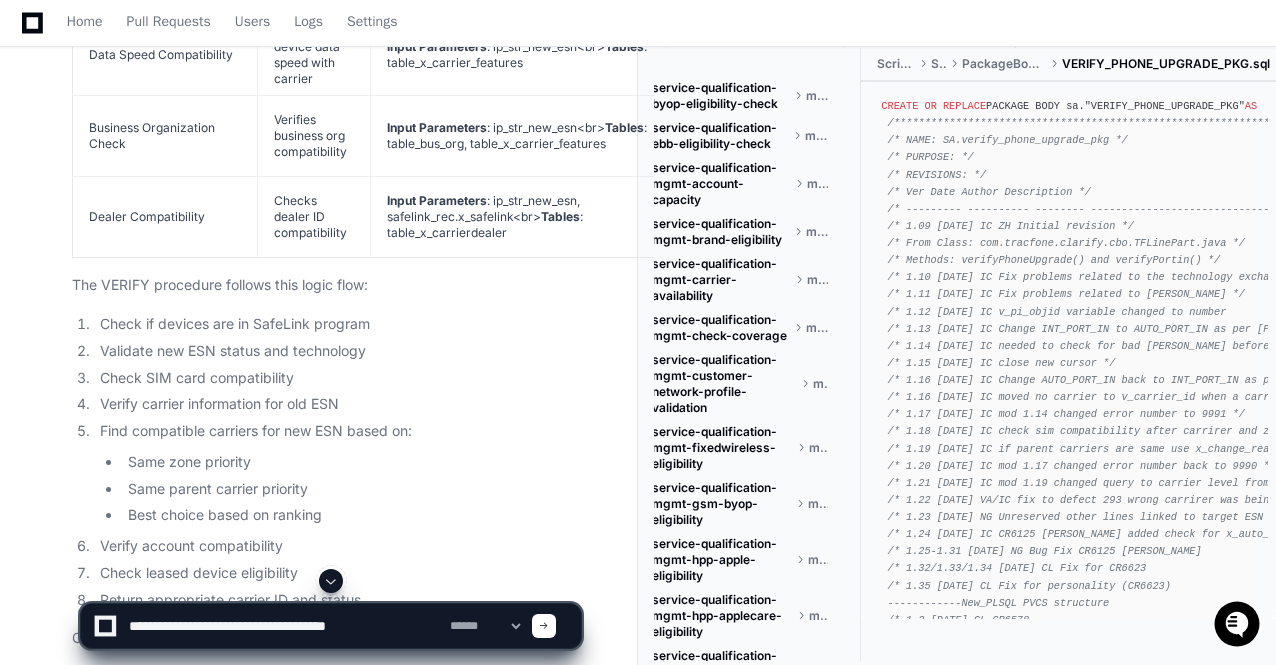type on "**********" 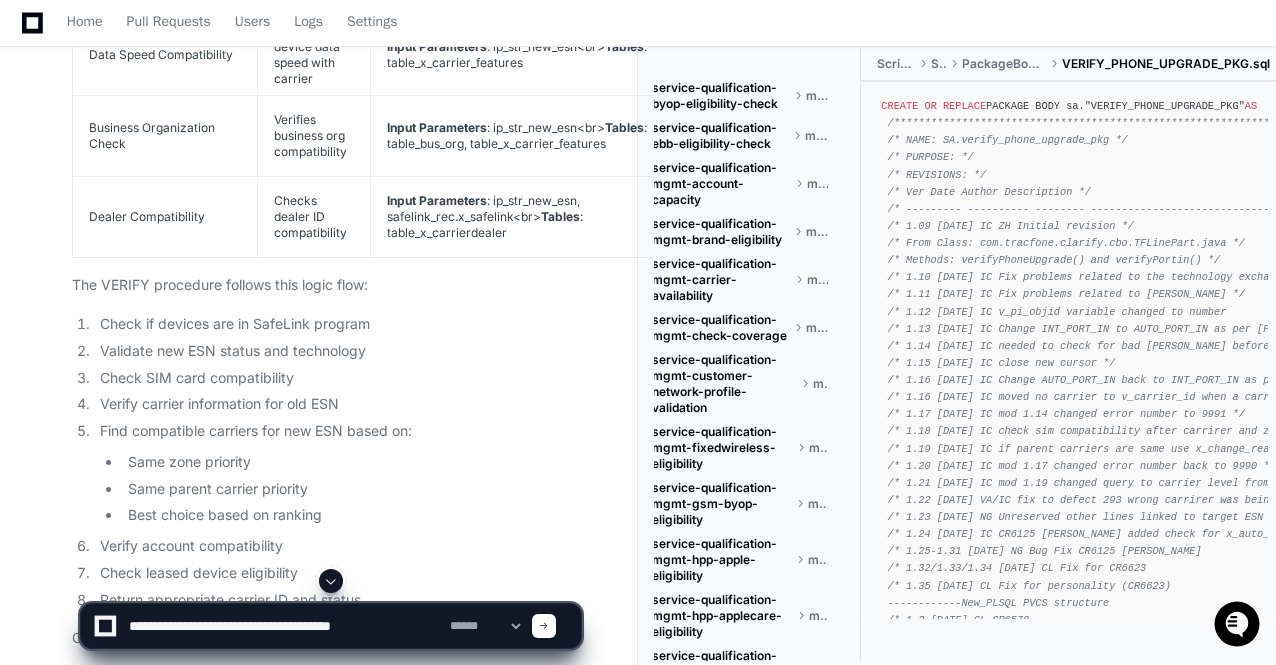 type 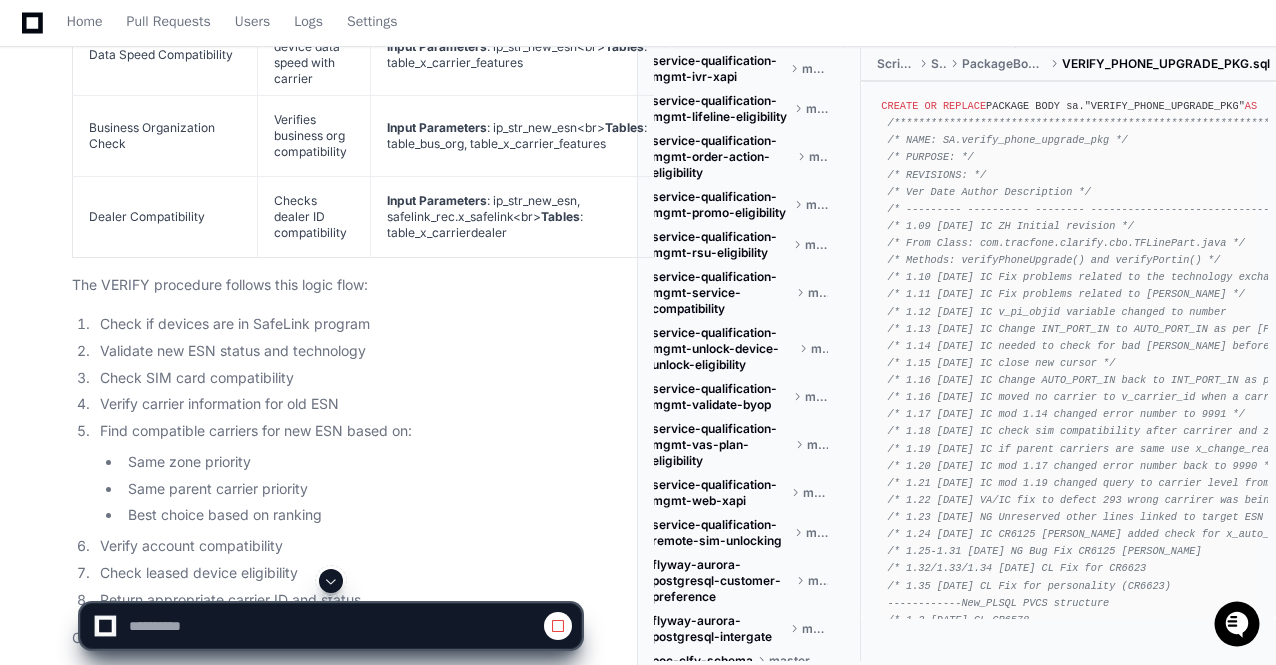 scroll, scrollTop: 866, scrollLeft: 18, axis: both 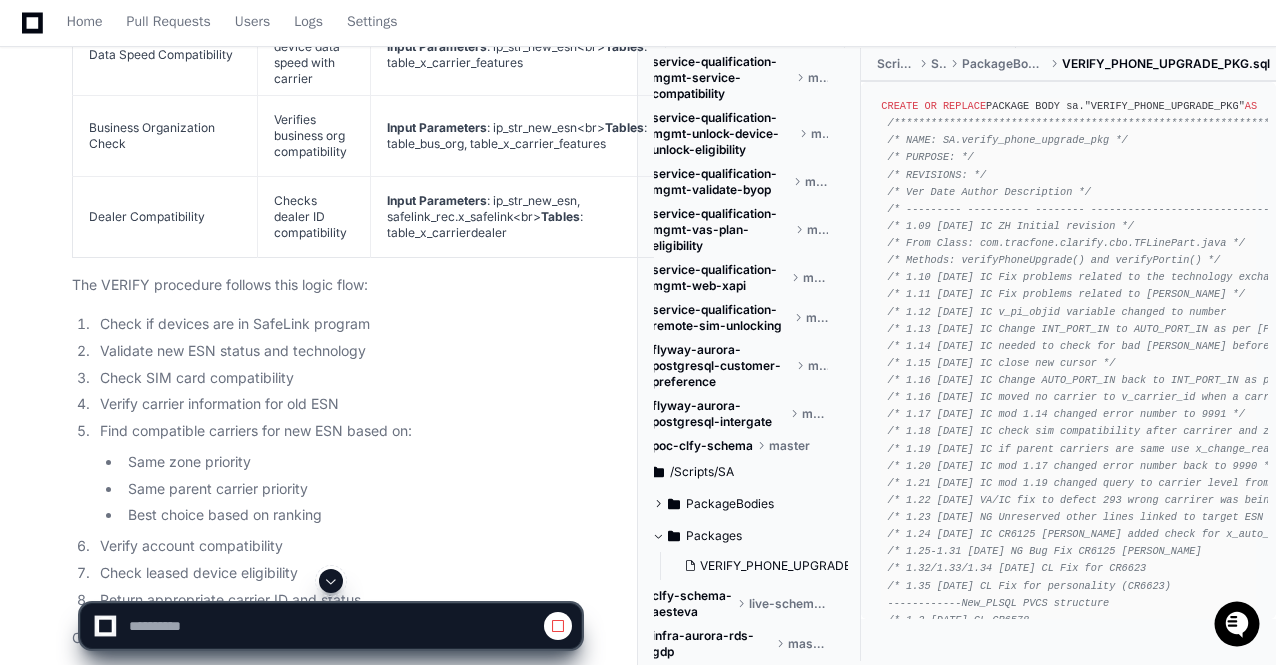 click on "Find compatible carriers for new ESN based on:
Same zone priority
Same parent carrier priority
Best choice based on ranking" 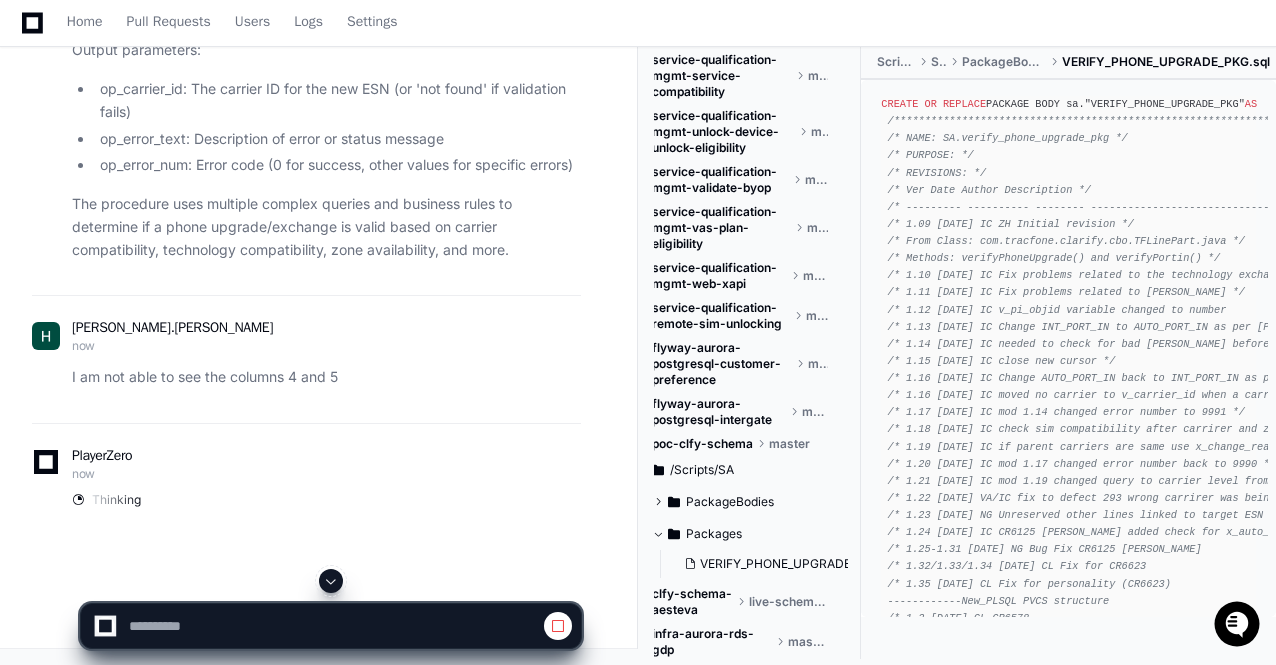 scroll, scrollTop: 3753, scrollLeft: 0, axis: vertical 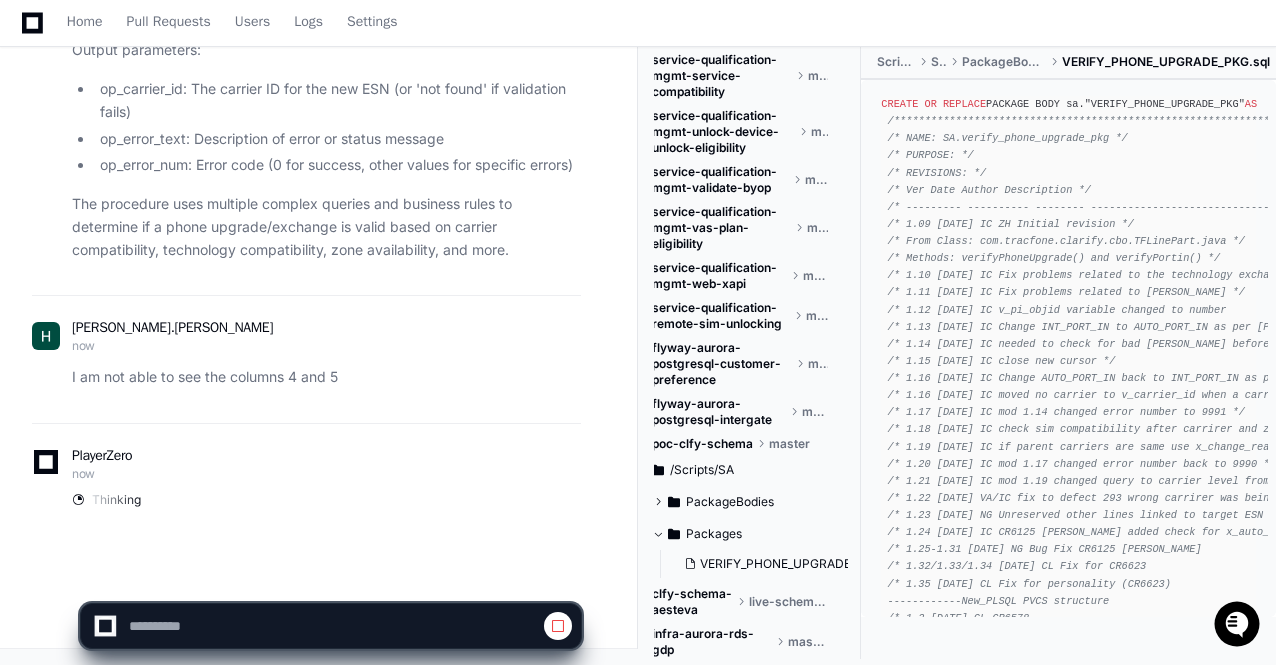 click on "service-qualification-mgmt-unlock-device-unlock-eligibility" 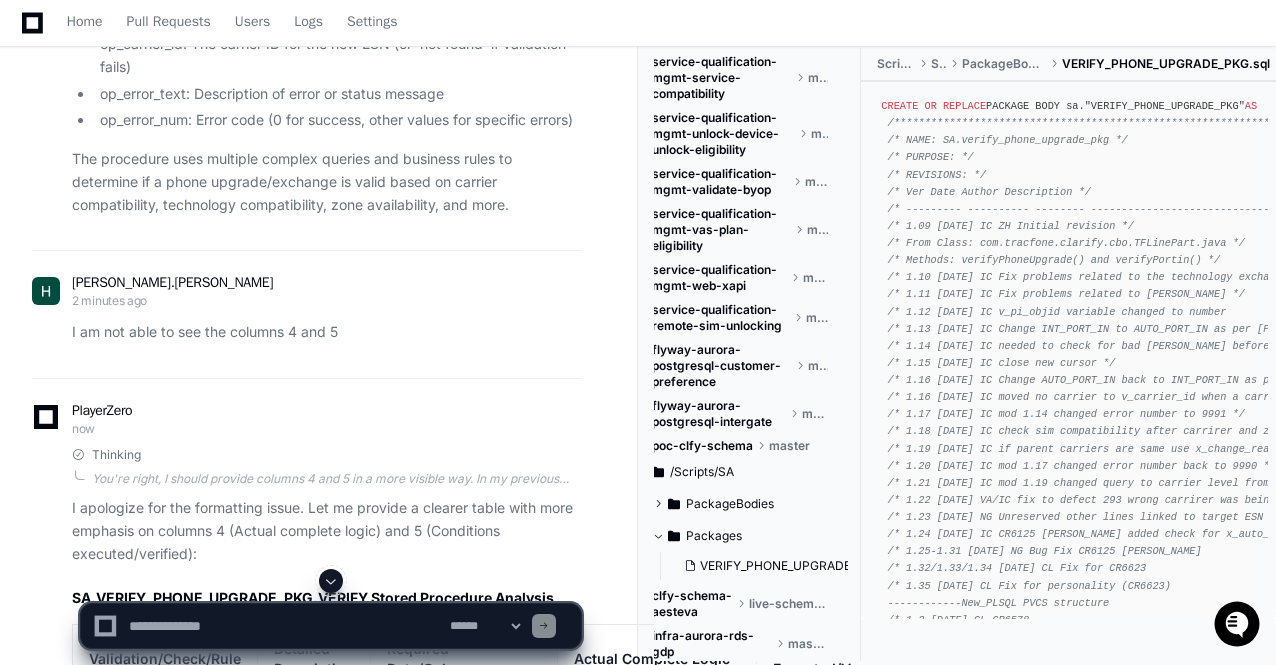 click on "Now that I have a comprehensive understanding of the VERIFY procedure and its dependent functions, I will analyze the business logic and create the requested table format with all validations, descriptions, data fields, and conditions.
Analysis of SA.VERIFY_PHONE_UPGRADE_PKG.VERIFY Stored Procedure
The VERIFY procedure is responsible for determining if a phone upgrade/exchange is valid based on various business rules and validations. Below is a detailed analysis in the requested tabular format:
Validation/Check/Rule
Detailed Description
Required Data/Columns
Complete Logic
Conditions
SafeLink Program Check
Checks if both old and new ESNs are part of the SafeLink program
Input Parameters : ip_str_old_esn, ip_str_new_esn<br> Tables : table_part_inst, table_mod_level, table_part_num, x_sl_currentvals, x_program_enrolled, x_program_parameters
Queries tables to check if old ESN is enrolled in LIFELINE program
ESN Status Validation
Input Parameters Tables" 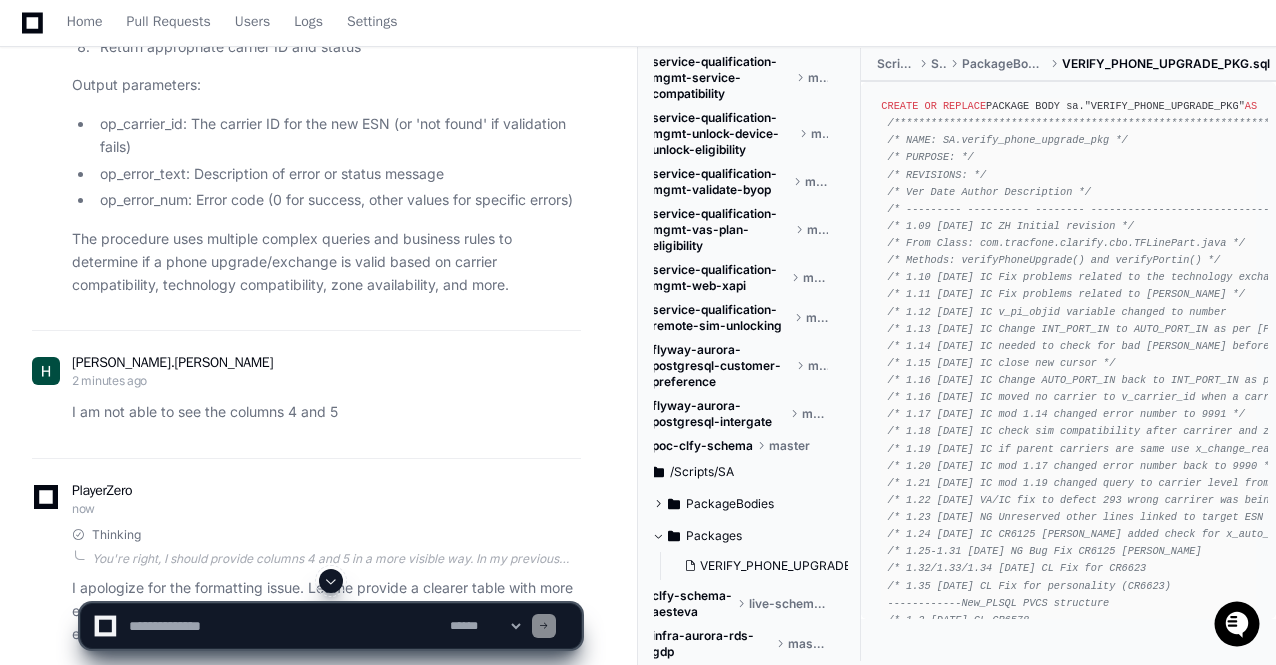 scroll, scrollTop: 3513, scrollLeft: 0, axis: vertical 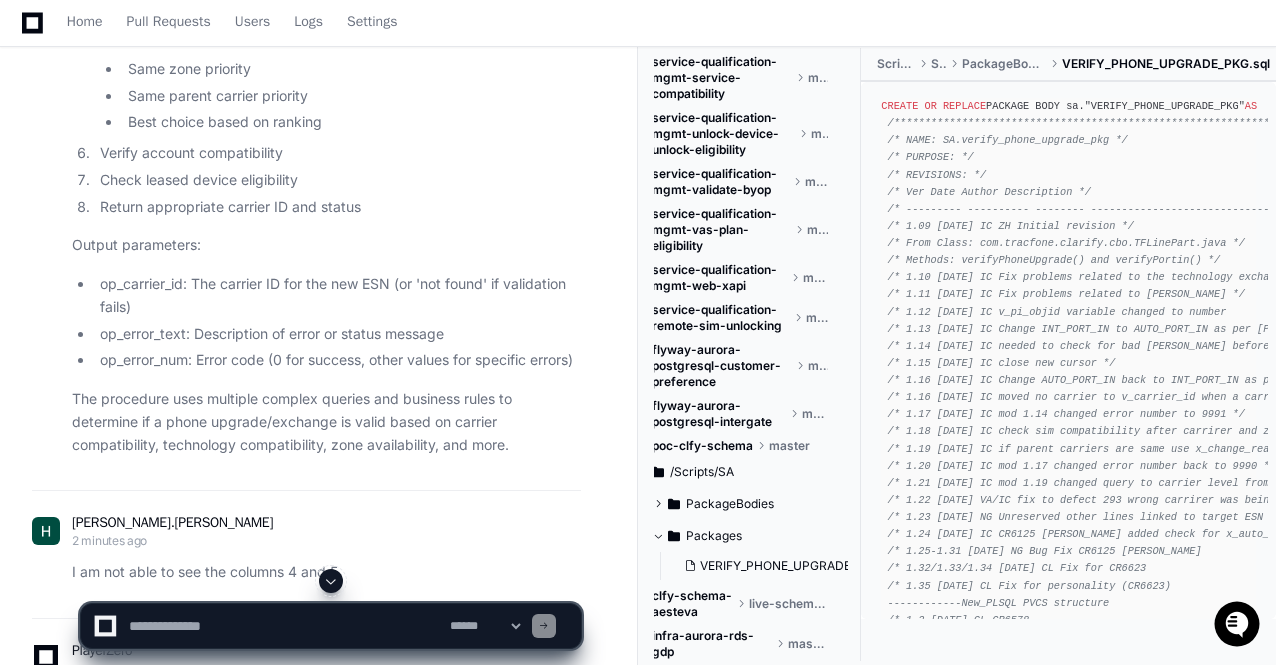 click on "Check leased device eligibility" 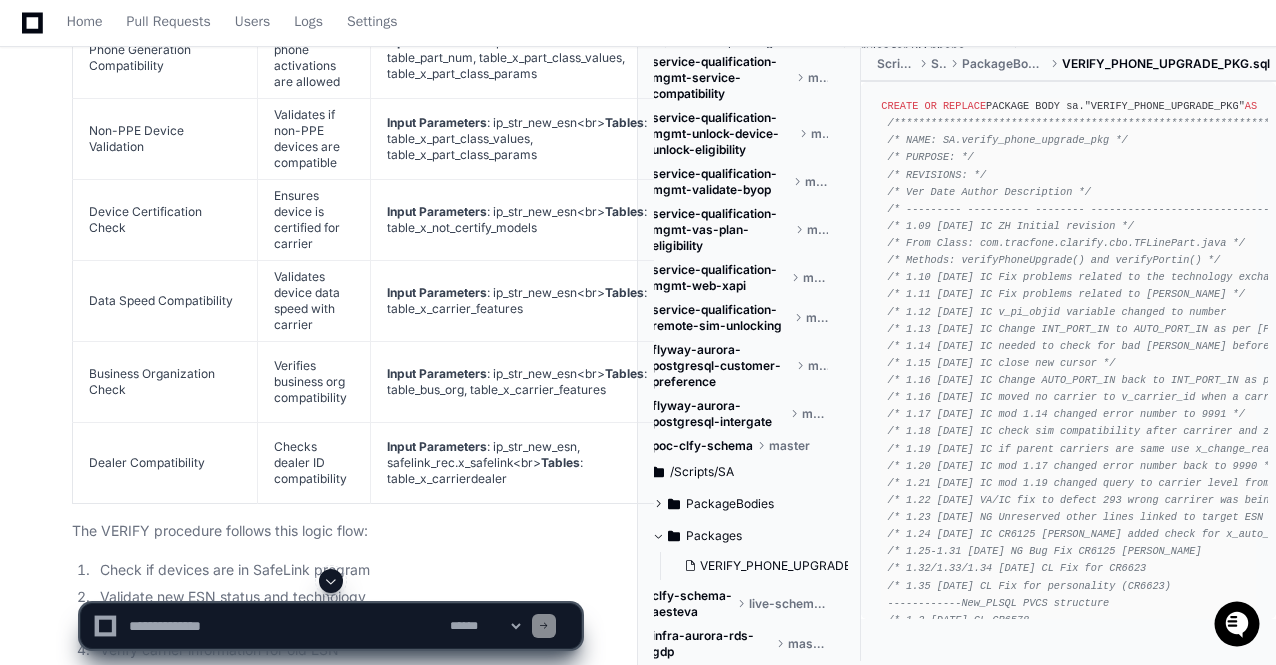 scroll, scrollTop: 2873, scrollLeft: 0, axis: vertical 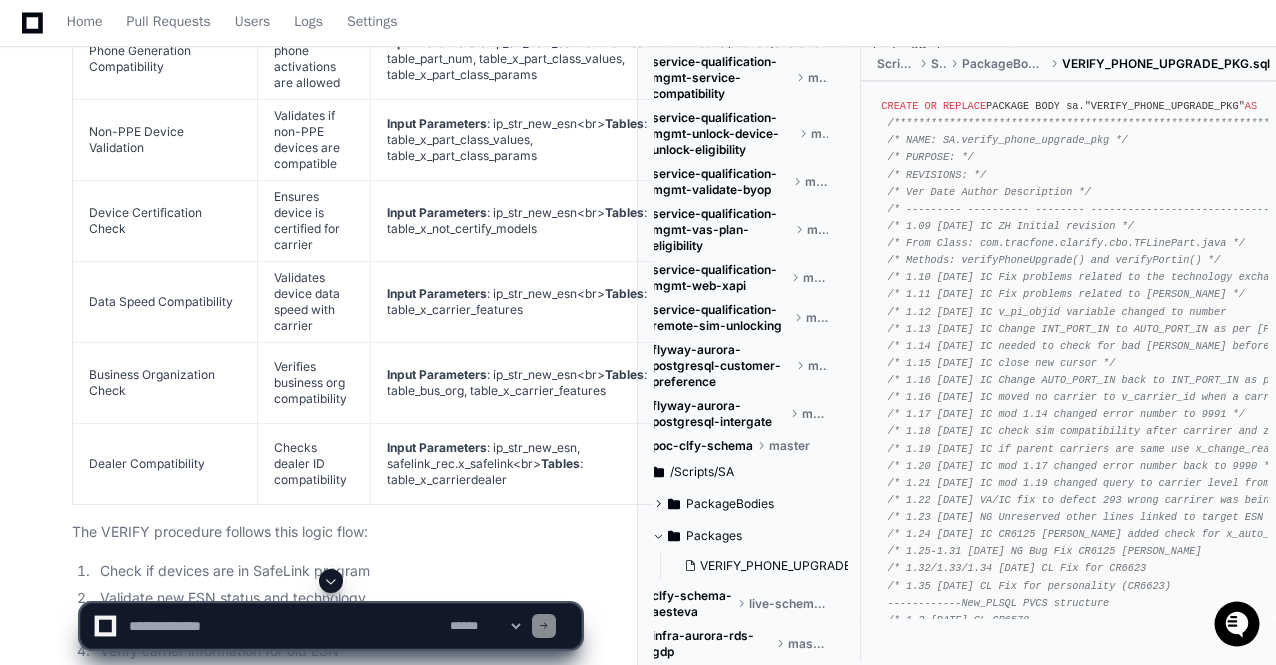 click on "Input Parameters : ip_str_new_esn<br> Tables : table_x_carrier_features" 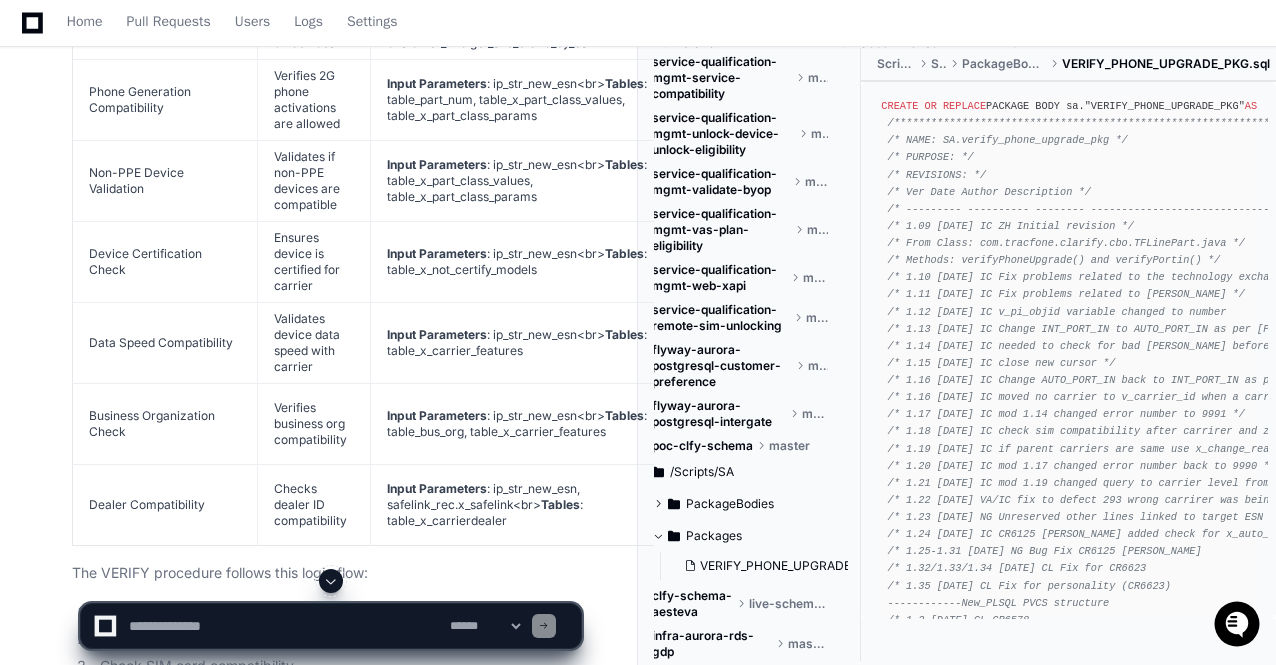 scroll, scrollTop: 2793, scrollLeft: 0, axis: vertical 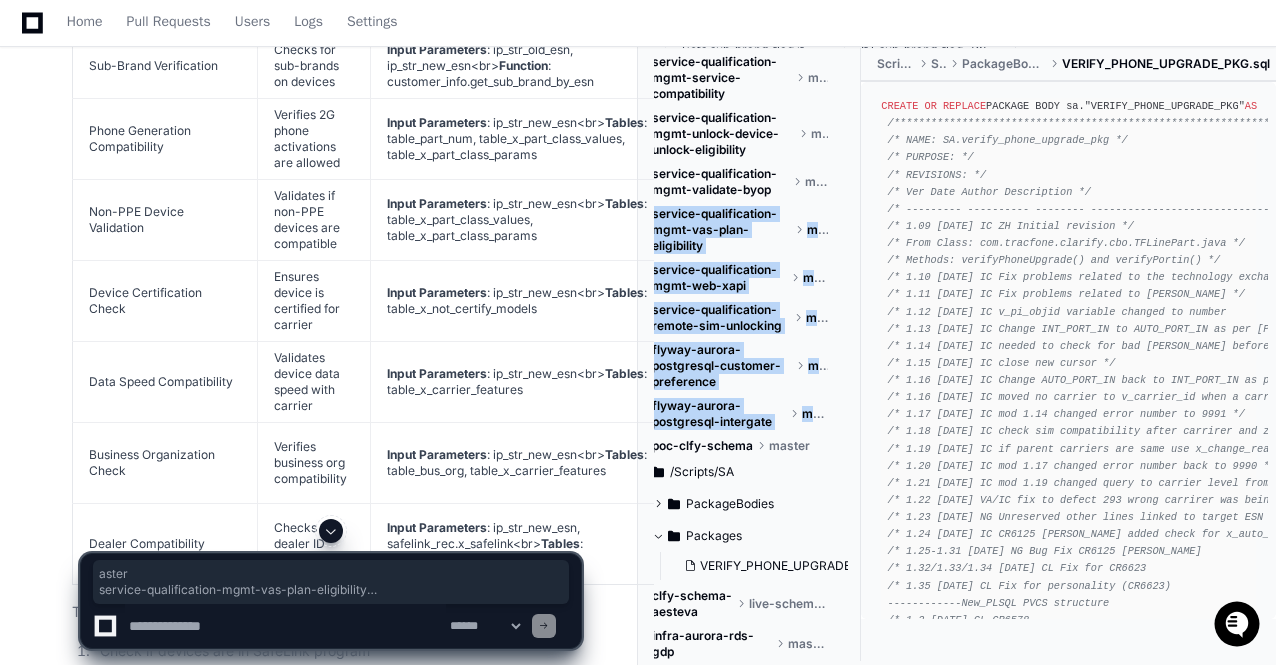 drag, startPoint x: 857, startPoint y: 415, endPoint x: 817, endPoint y: 193, distance: 225.57481 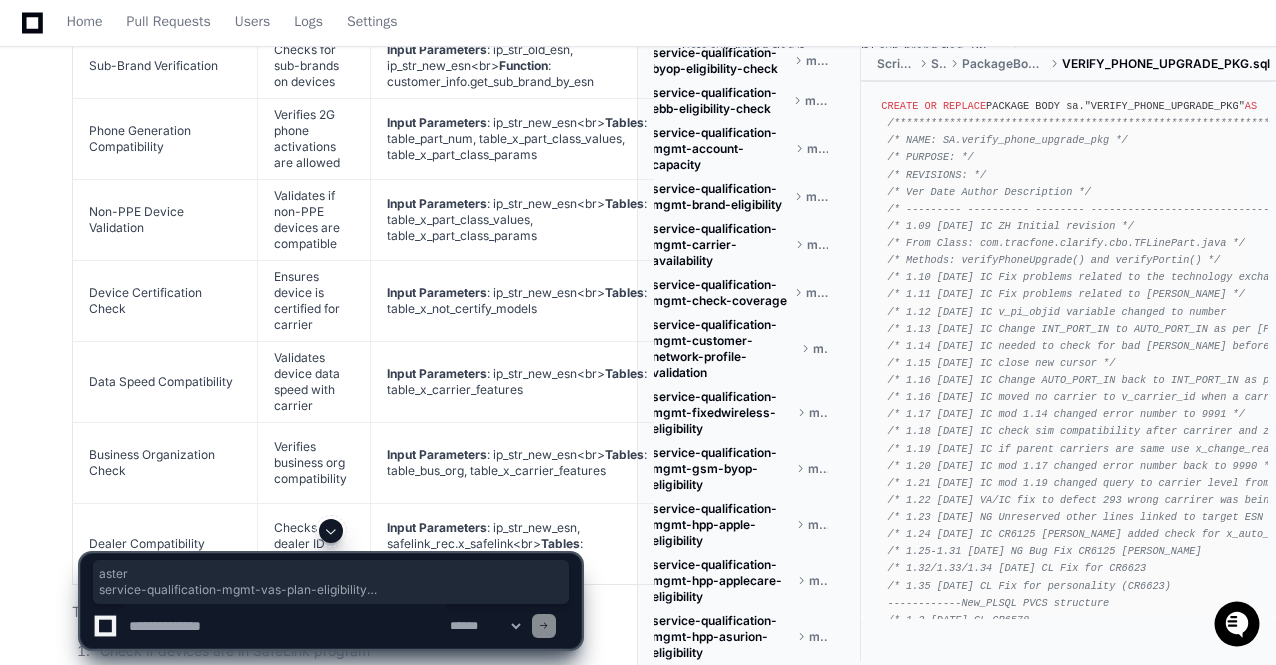 scroll, scrollTop: 17, scrollLeft: 18, axis: both 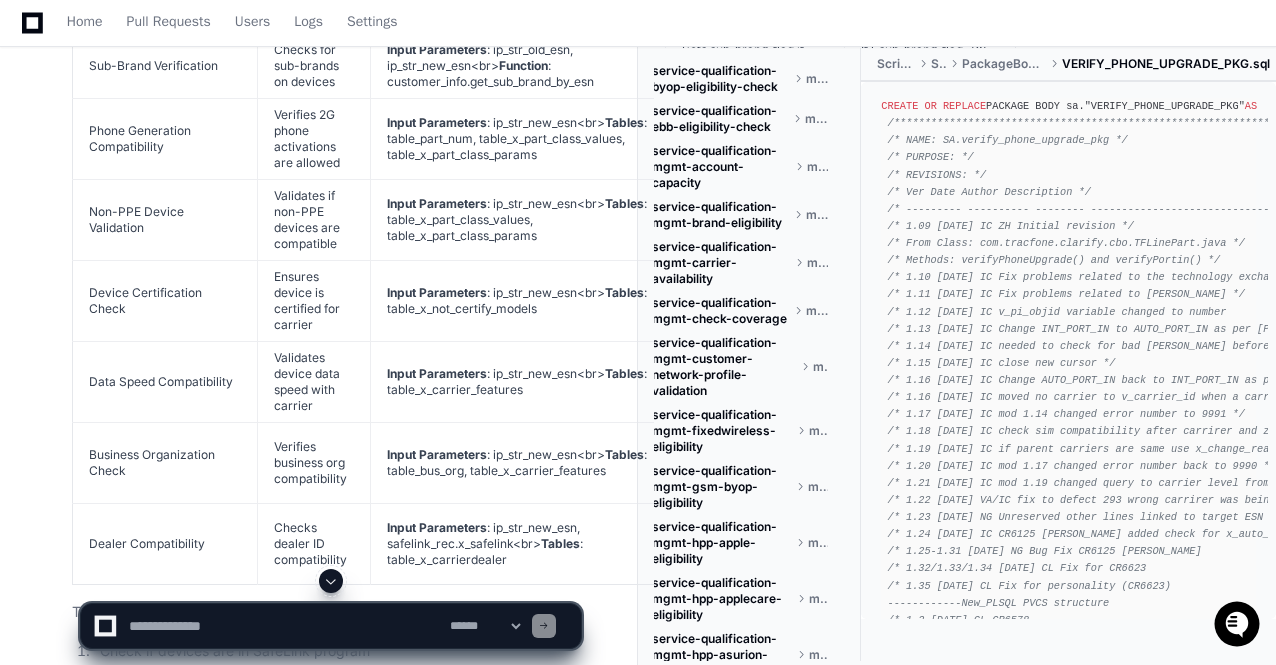 click on "Sub-Brand Verification" 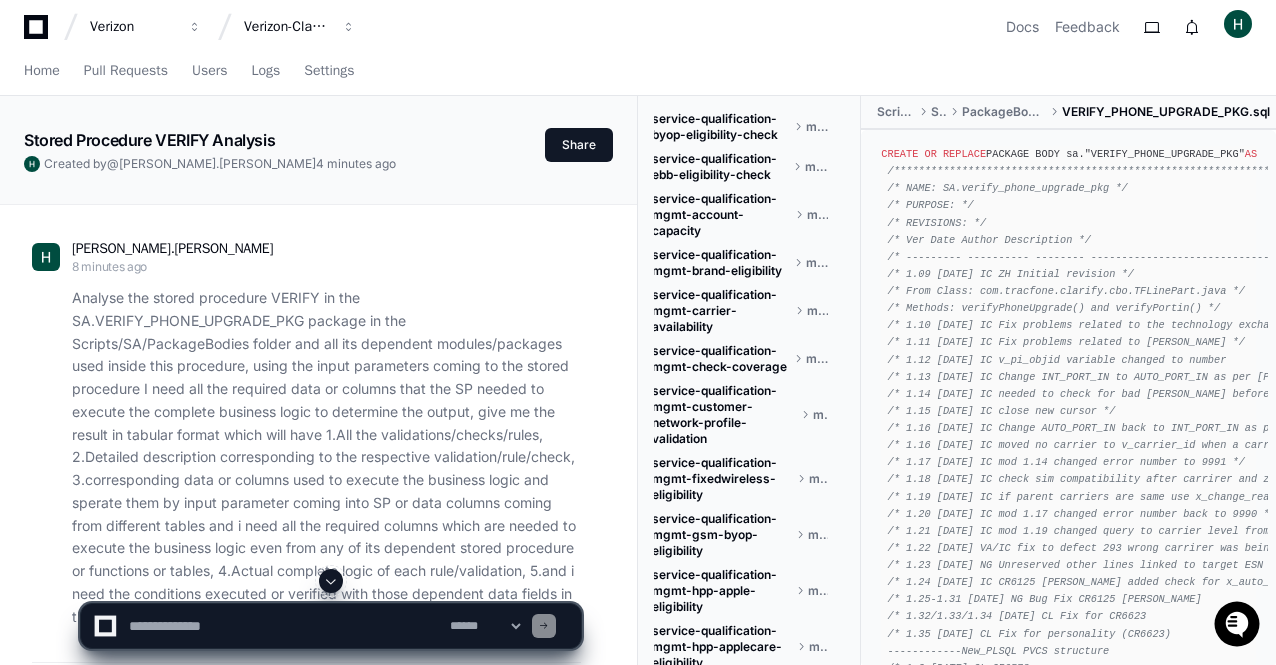 scroll, scrollTop: 0, scrollLeft: 0, axis: both 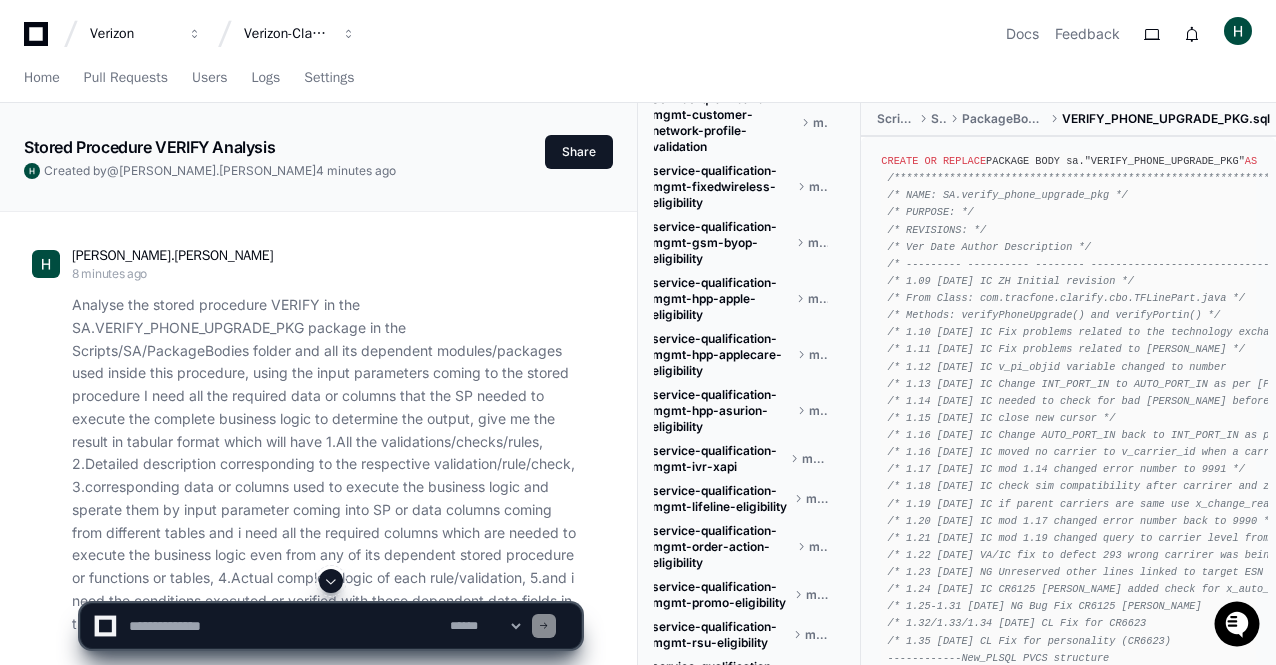 click on "Analyse the stored procedure VERIFY in the SA.VERIFY_PHONE_UPGRADE_PKG package in the Scripts/SA/PackageBodies folder and all its dependent modules/packages used inside this procedure, using the input parameters coming to the stored procedure I need all the required data or columns that the SP needed to execute the complete business logic to determine the output, give me the result in tabular format which will have 1.All the validations/checks/rules, 2.Detailed description corresponding to the respective validation/rule/check, 3.corresponding data or columns used to execute the business logic and sperate them by input parameter coming into SP or data columns coming from different tables and i need all the required columns which are needed to execute the business logic even from any of its dependent stored procedure or functions or tables, 4.Actual complete logic of each rule/validation, 5.and i need the conditions executed or verified with those dependent data fields in the next column" 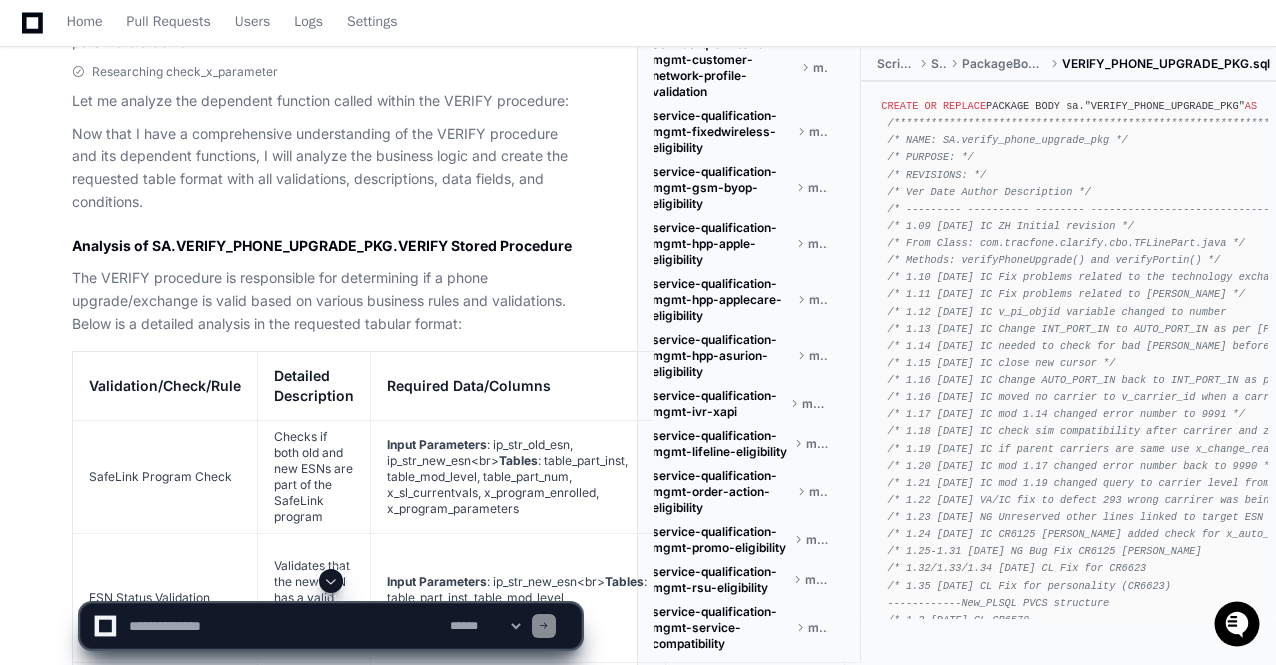 scroll, scrollTop: 1320, scrollLeft: 0, axis: vertical 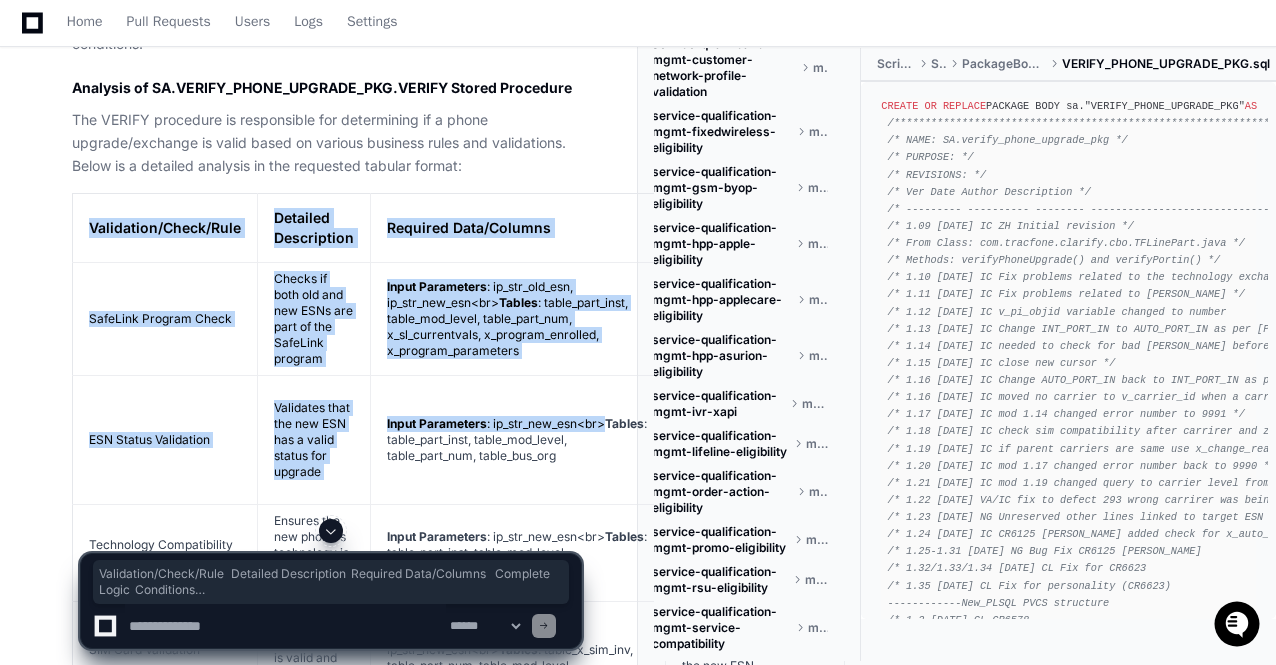 drag, startPoint x: 88, startPoint y: 229, endPoint x: 600, endPoint y: 429, distance: 549.6763 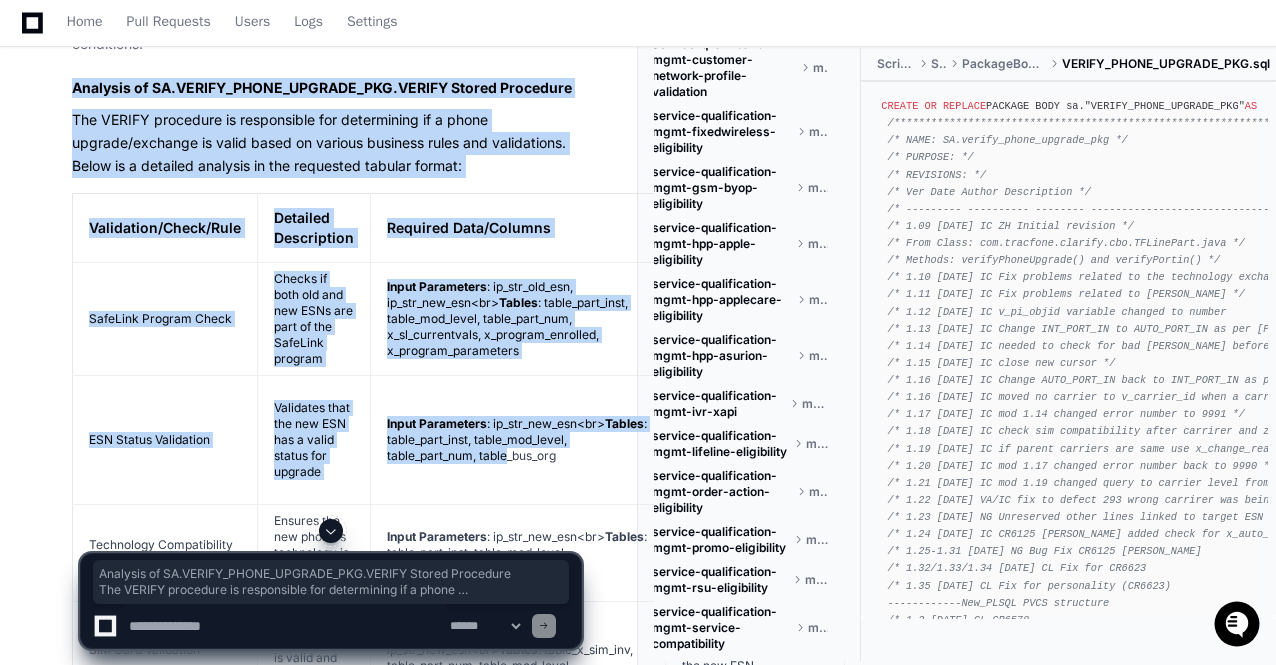 drag, startPoint x: 74, startPoint y: 91, endPoint x: 503, endPoint y: 489, distance: 585.188 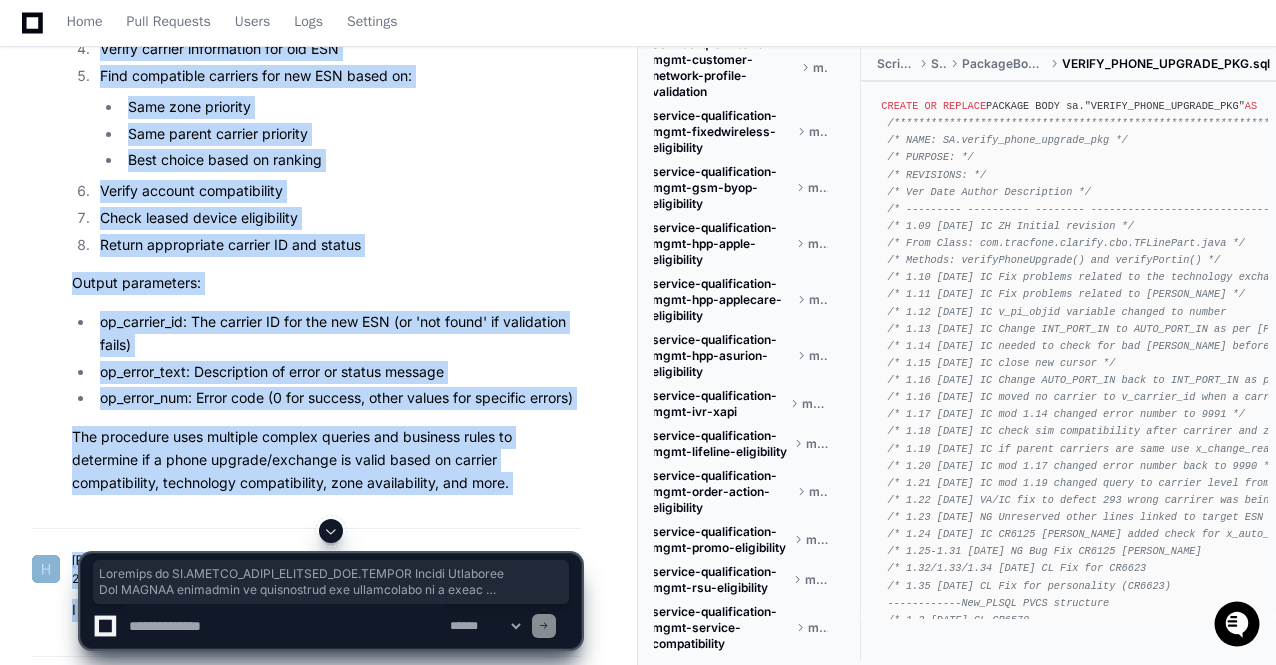 scroll, scrollTop: 3554, scrollLeft: 0, axis: vertical 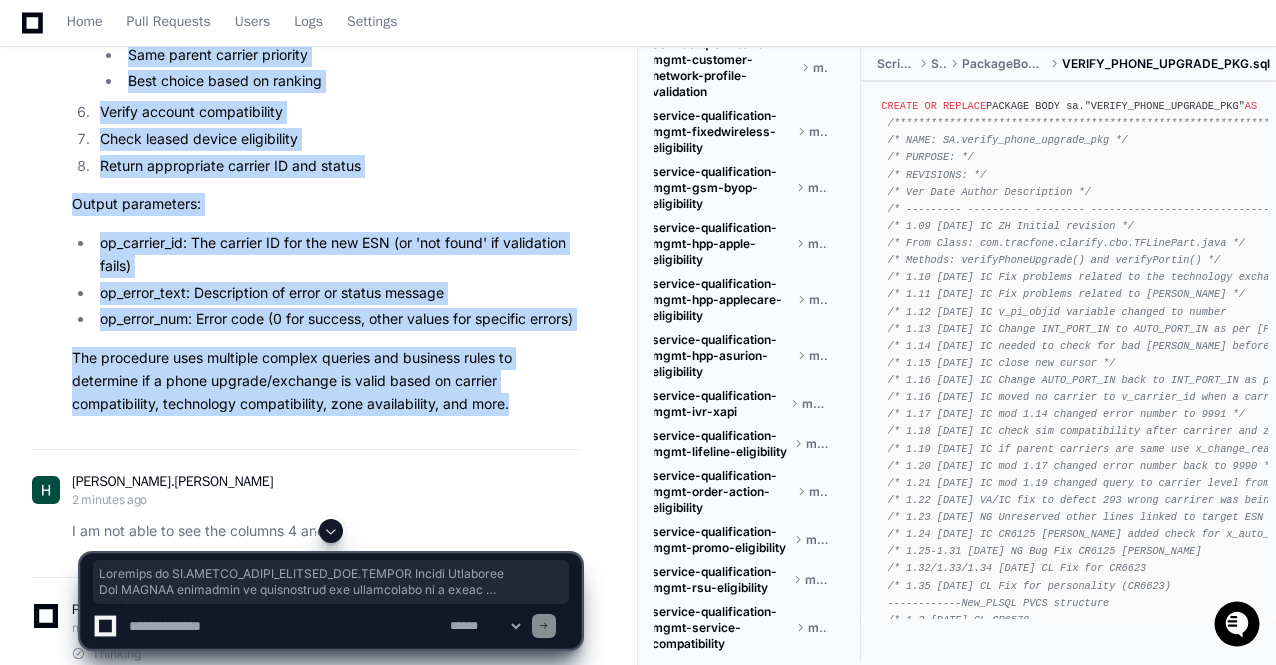 click on "The procedure uses multiple complex queries and business rules to determine if a phone upgrade/exchange is valid based on carrier compatibility, technology compatibility, zone availability, and more." 